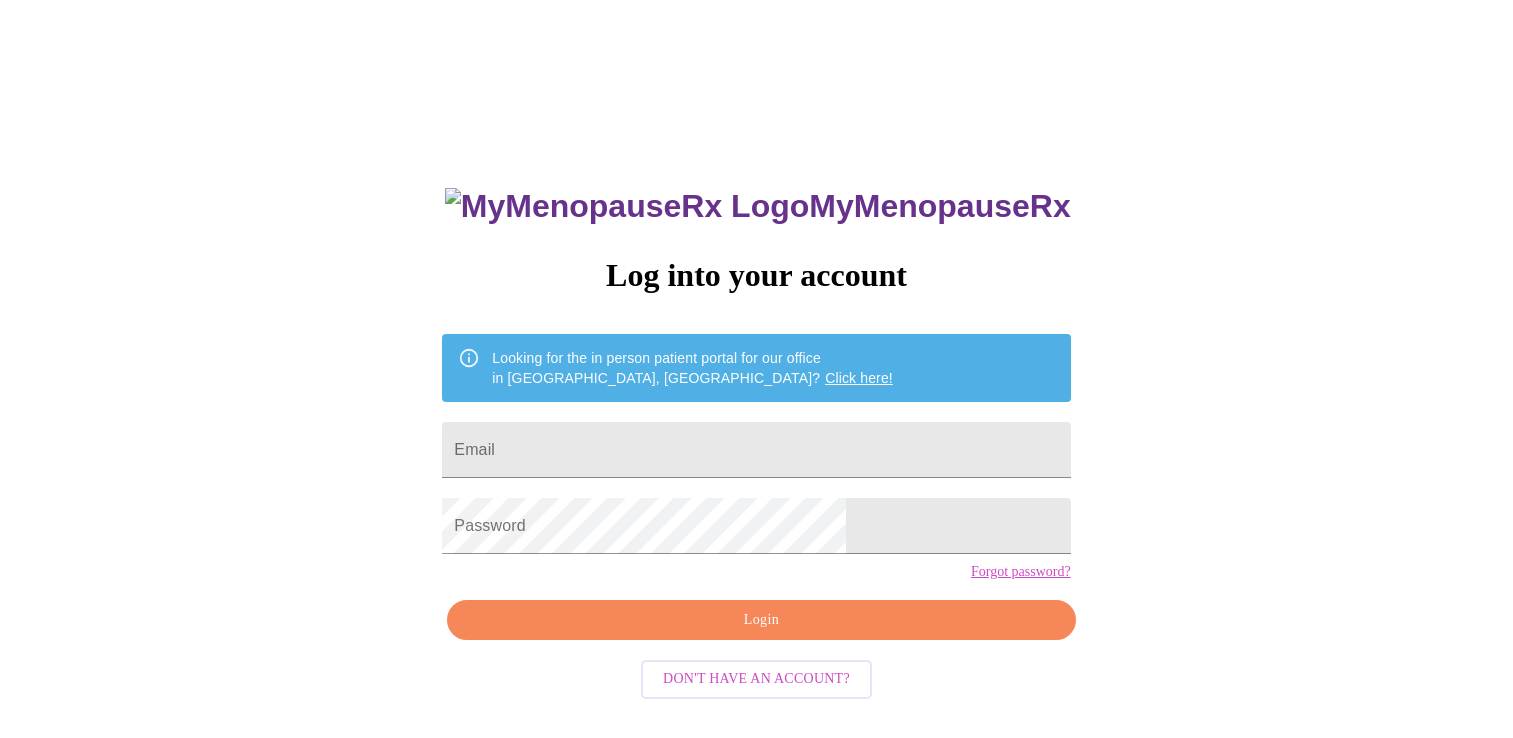 scroll, scrollTop: 0, scrollLeft: 0, axis: both 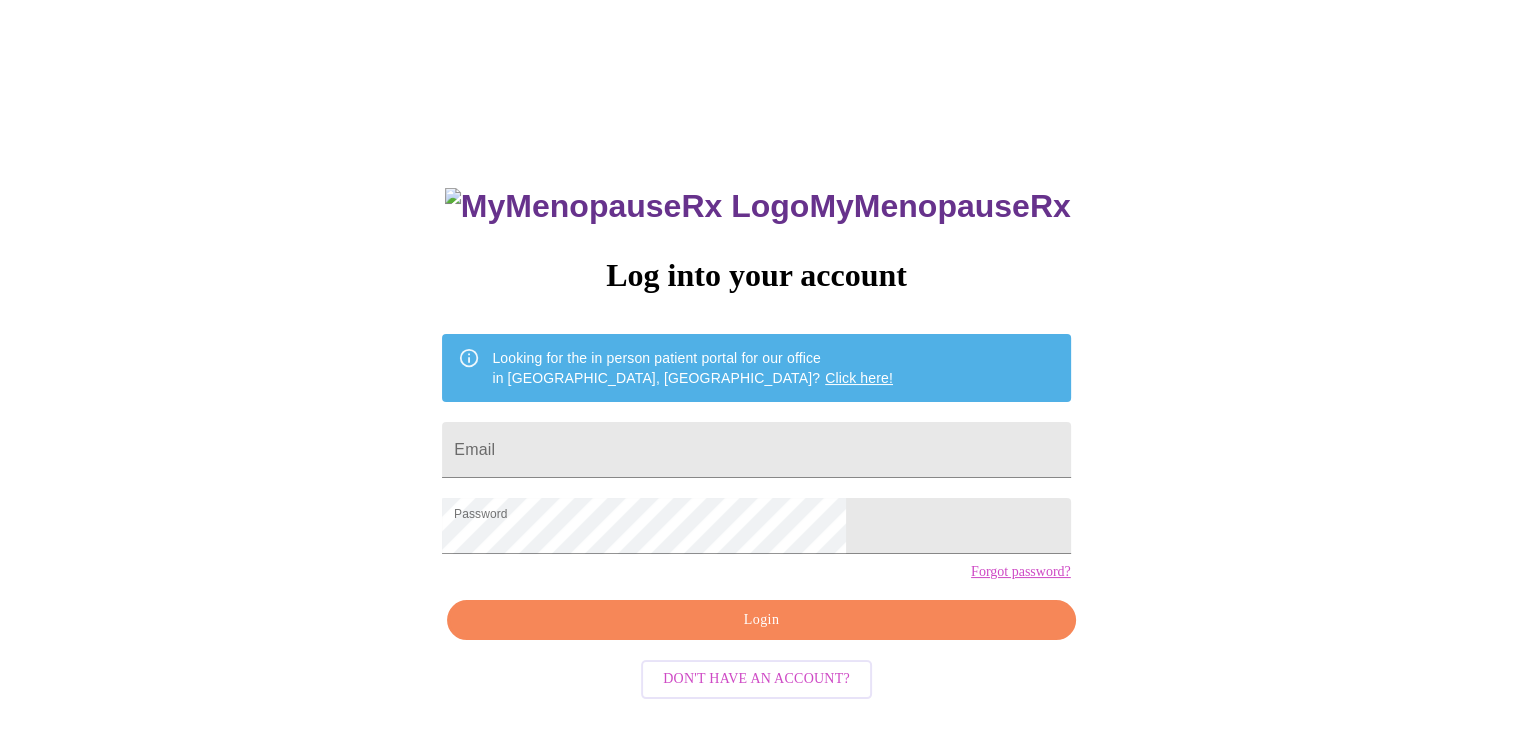 click on "Login" at bounding box center (761, 620) 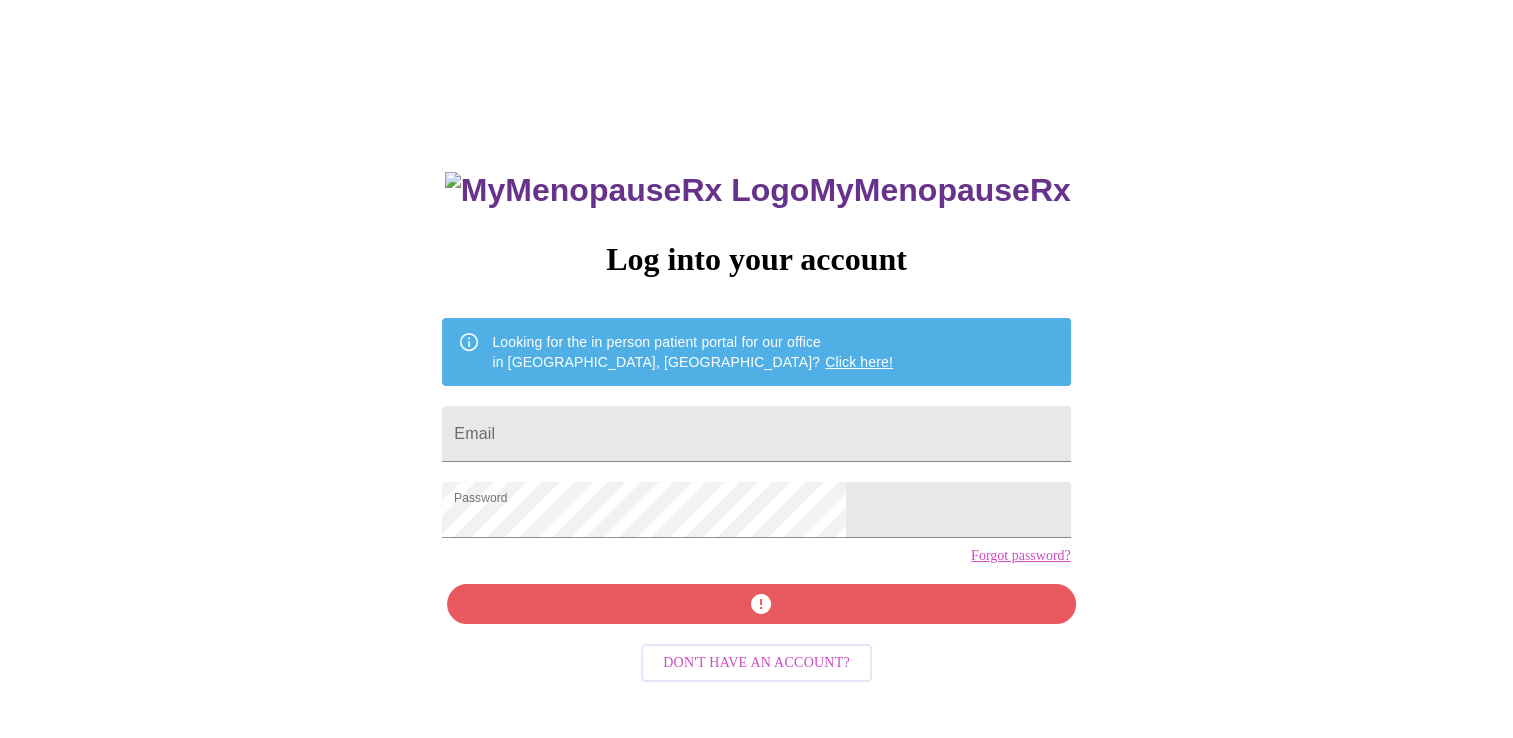 scroll, scrollTop: 20, scrollLeft: 0, axis: vertical 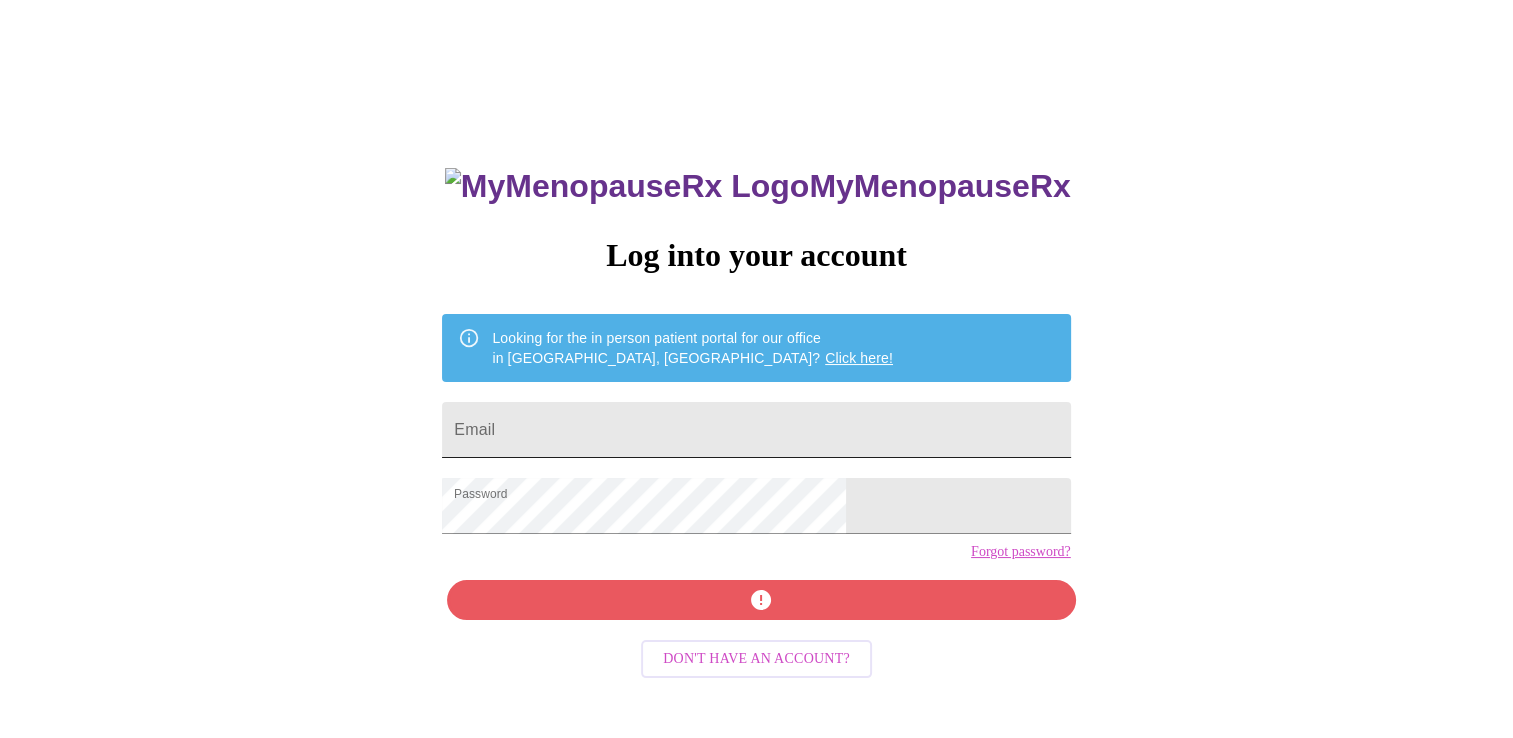 click on "Email" at bounding box center [756, 430] 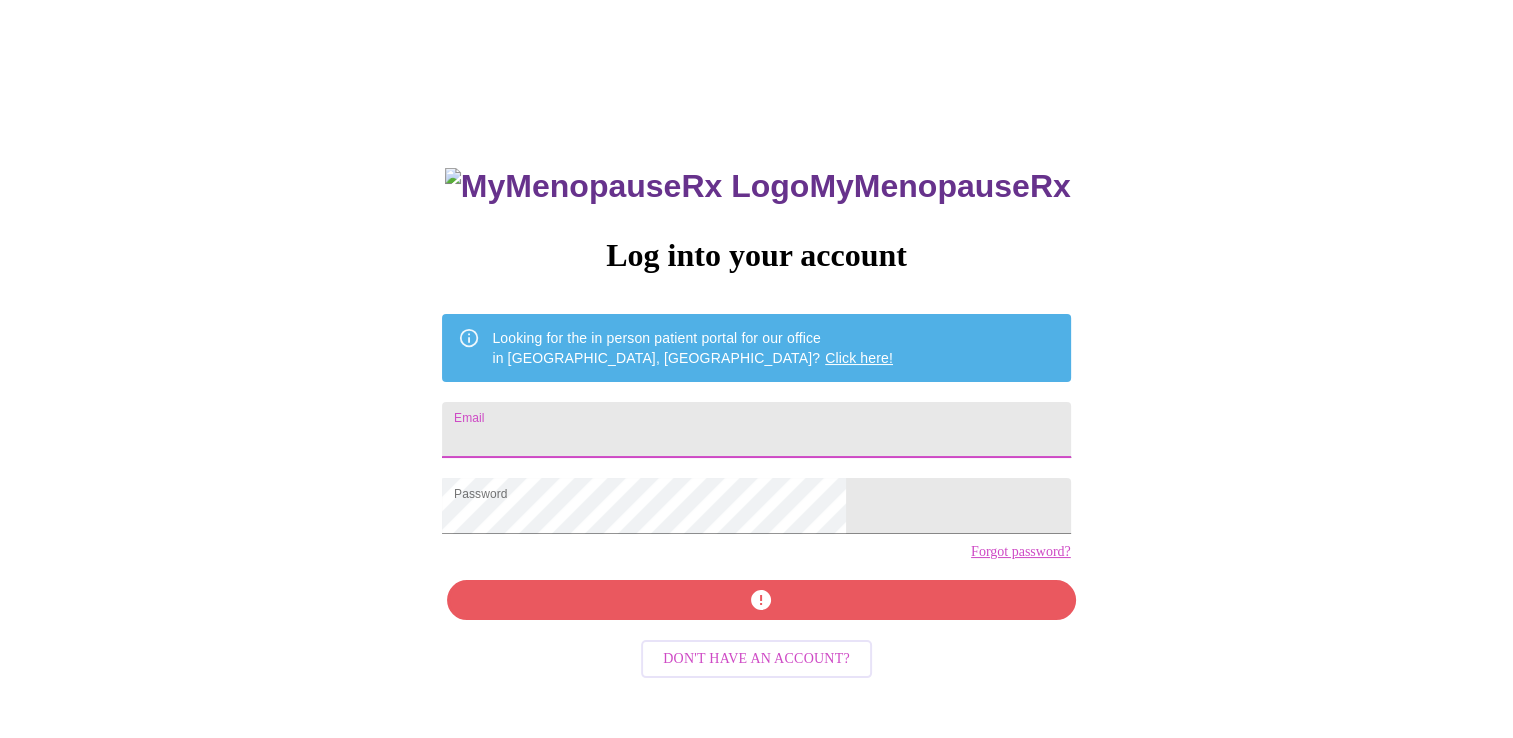 type on "[EMAIL_ADDRESS][DOMAIN_NAME]" 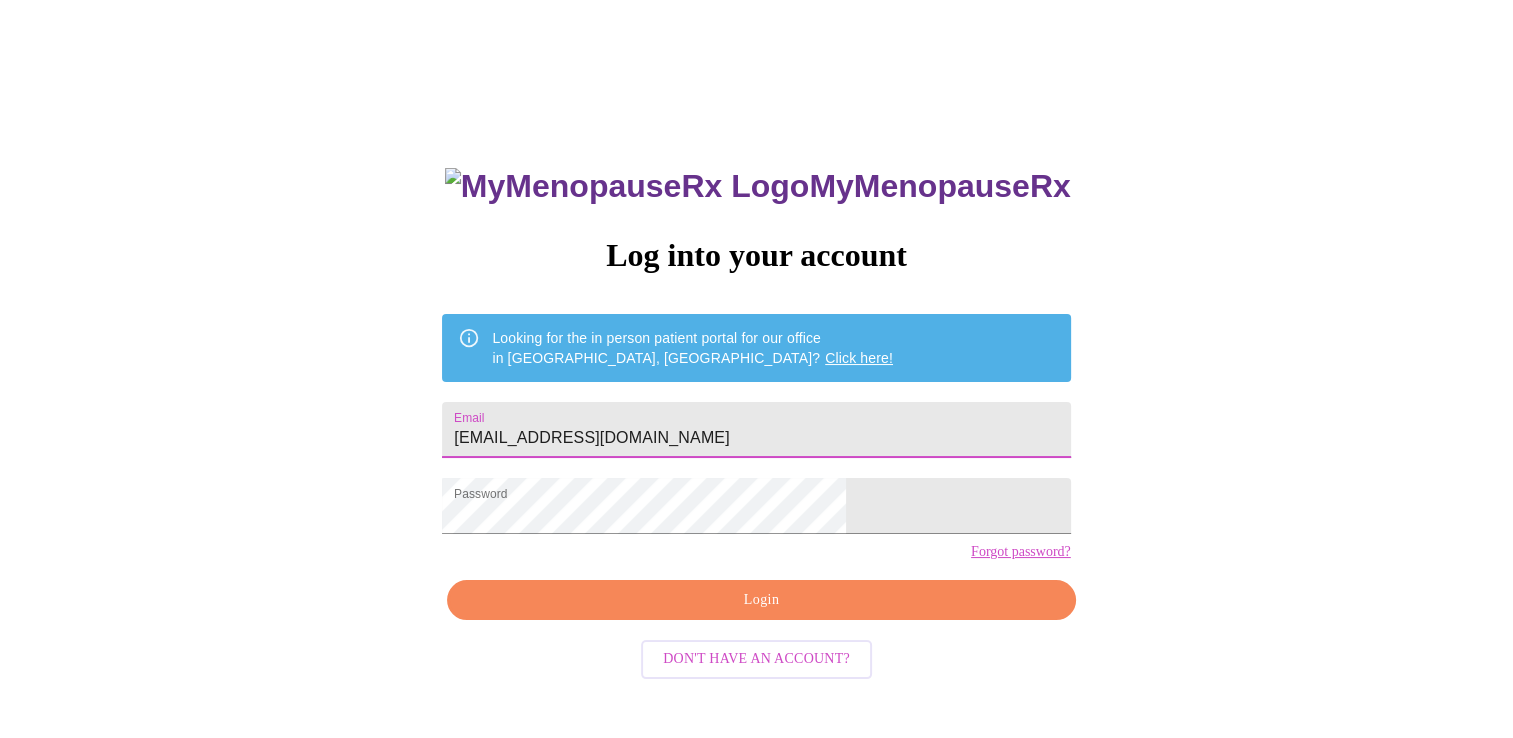 click on "Login" at bounding box center [761, 600] 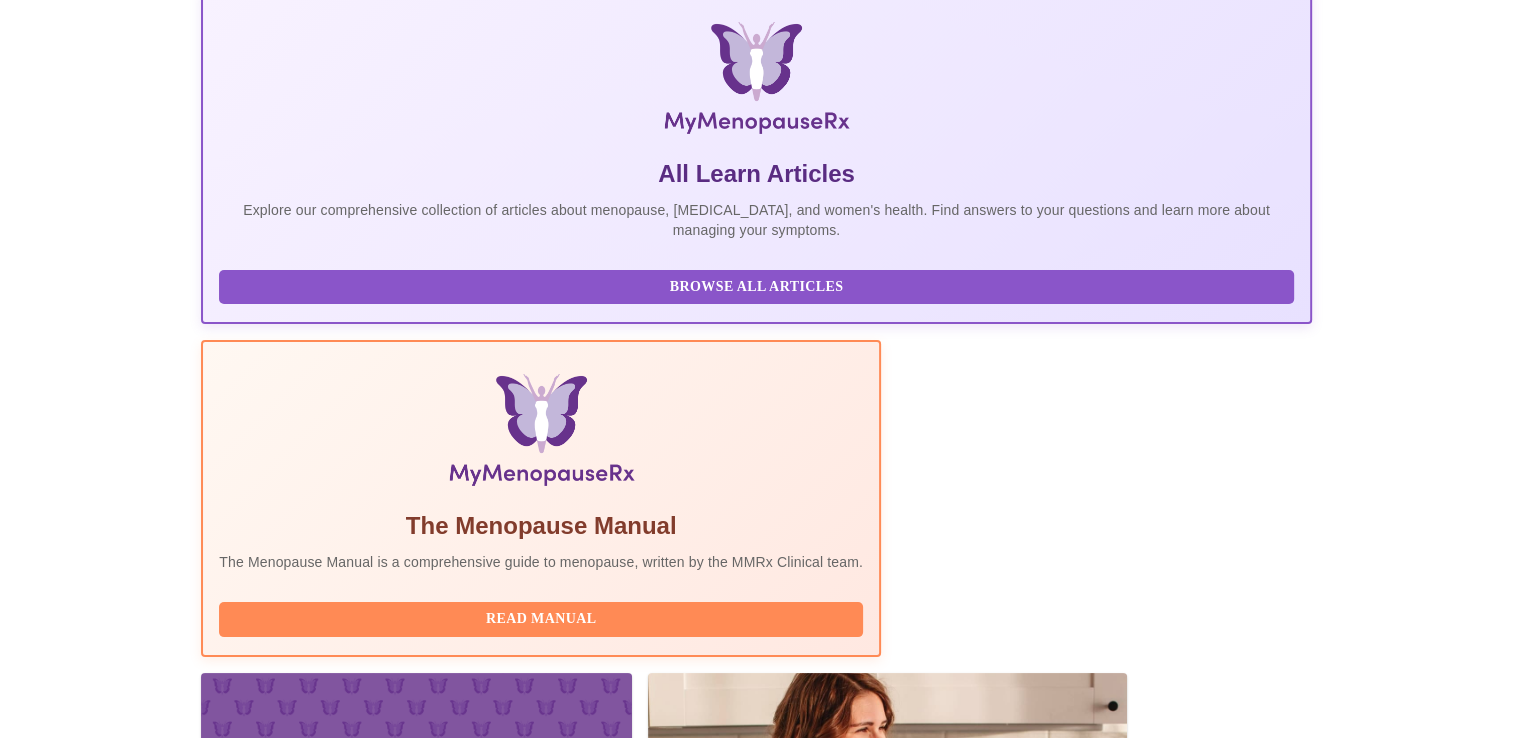 scroll, scrollTop: 500, scrollLeft: 0, axis: vertical 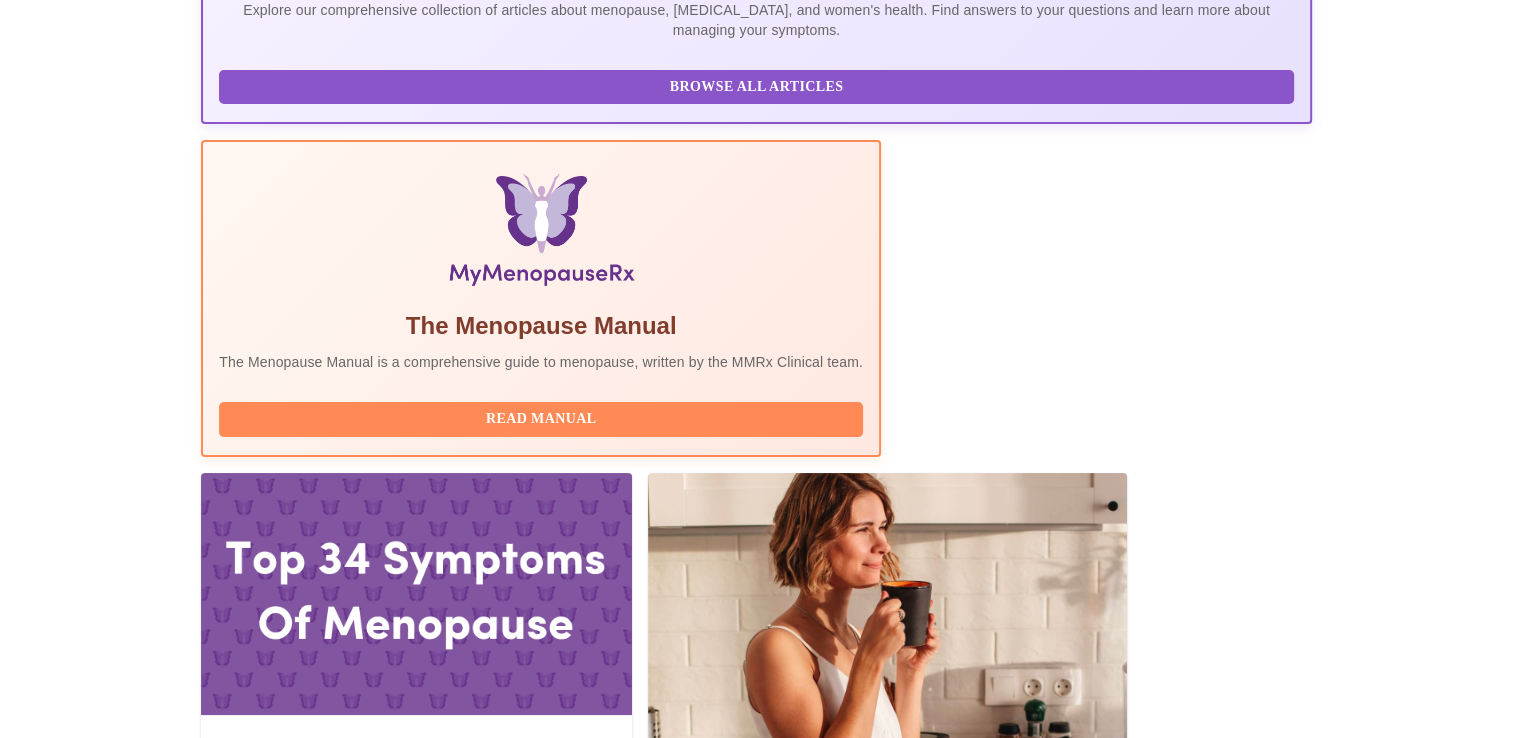 click on "Complete Pre-Assessment" at bounding box center [1176, 2052] 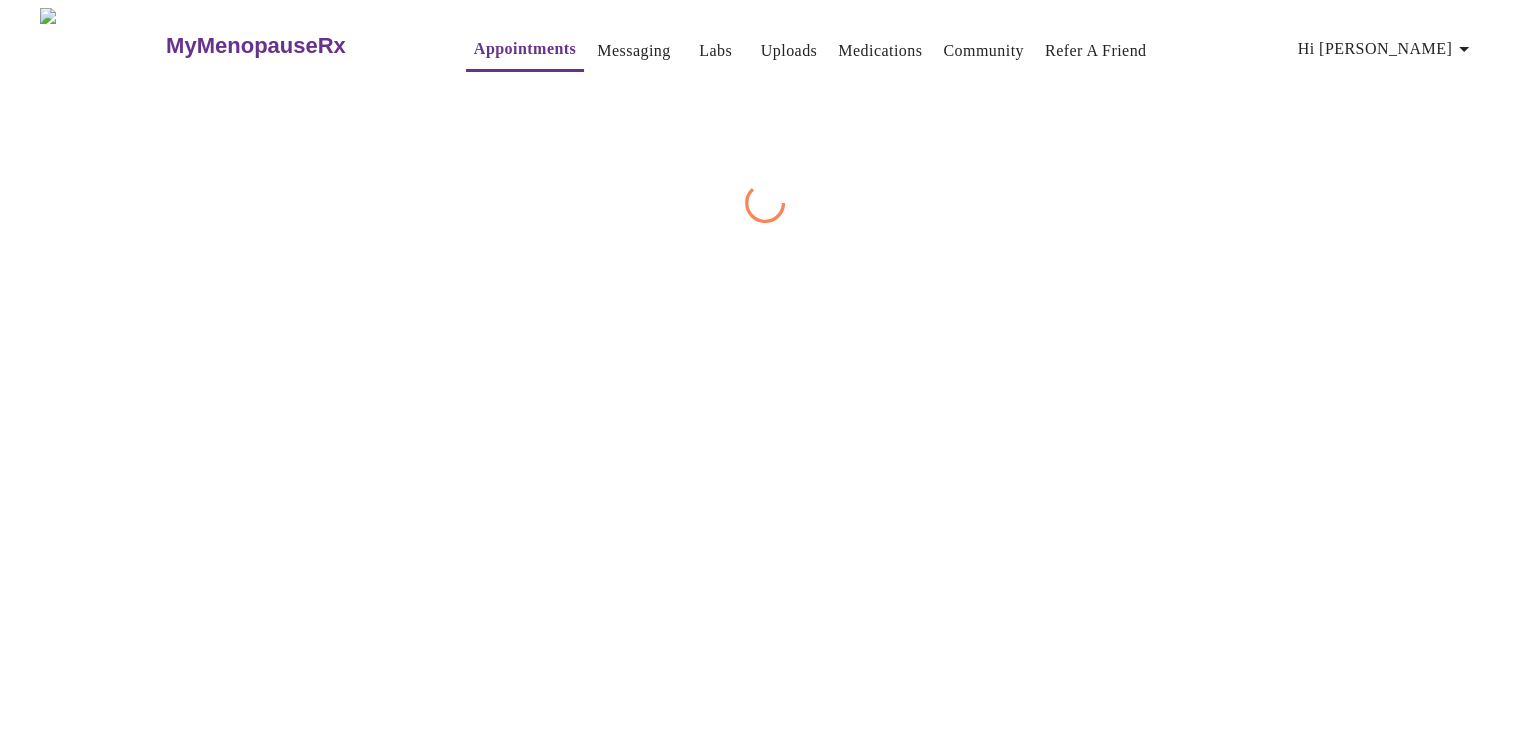 scroll, scrollTop: 0, scrollLeft: 0, axis: both 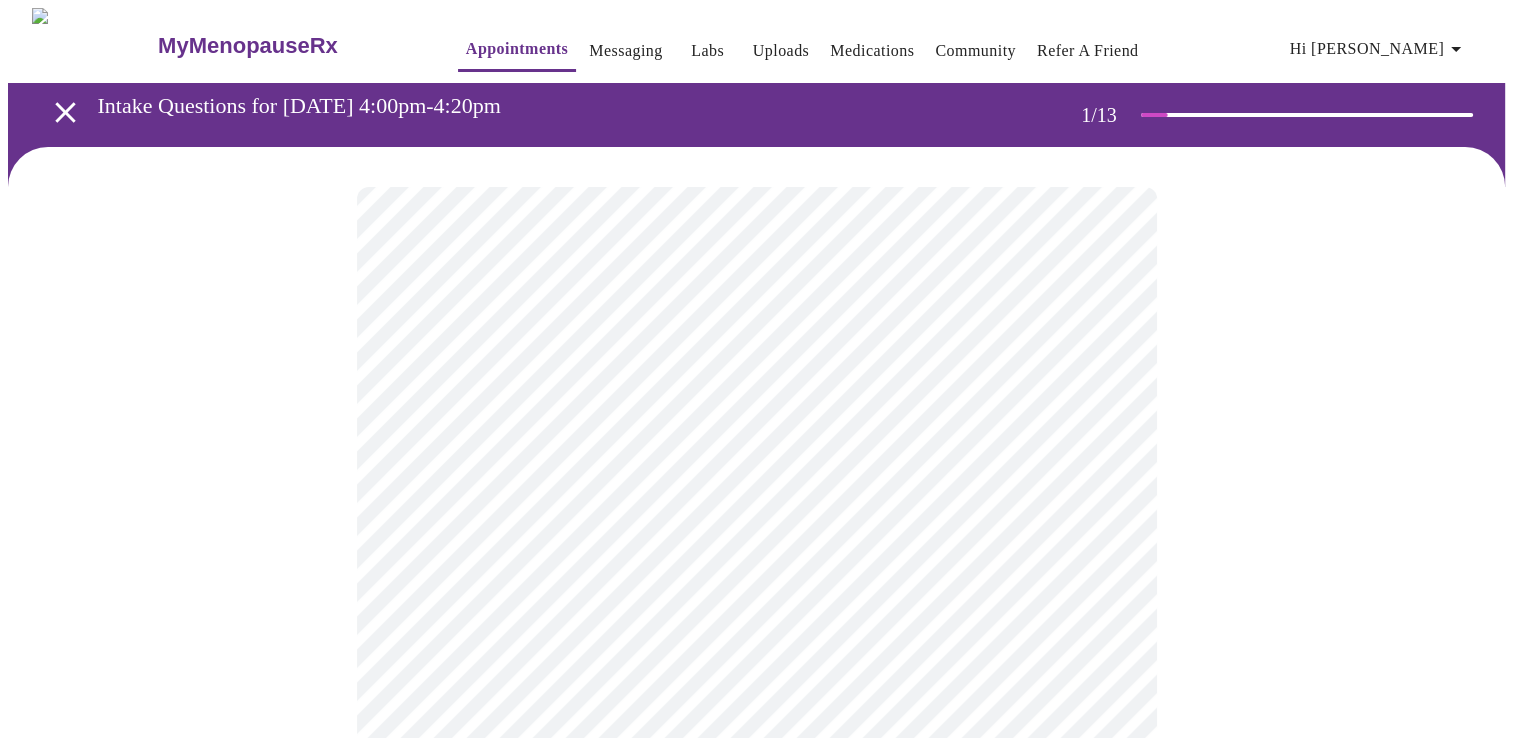 click on "MyMenopauseRx Appointments Messaging Labs Uploads Medications Community Refer a Friend Hi [PERSON_NAME]   Intake Questions for [DATE] 4:00pm-4:20pm 1  /  13 Settings Billing Invoices Log out" at bounding box center (756, 920) 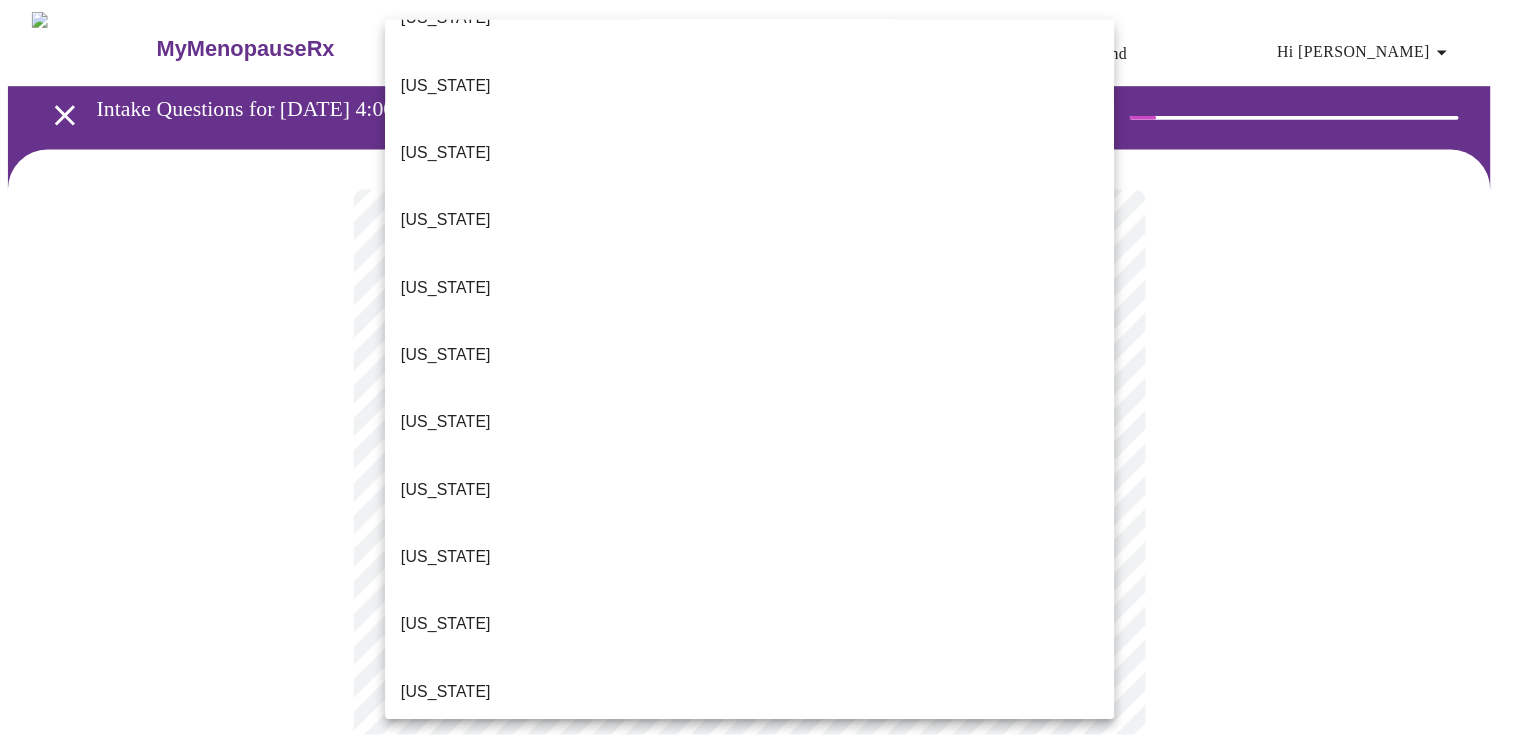 scroll, scrollTop: 1500, scrollLeft: 0, axis: vertical 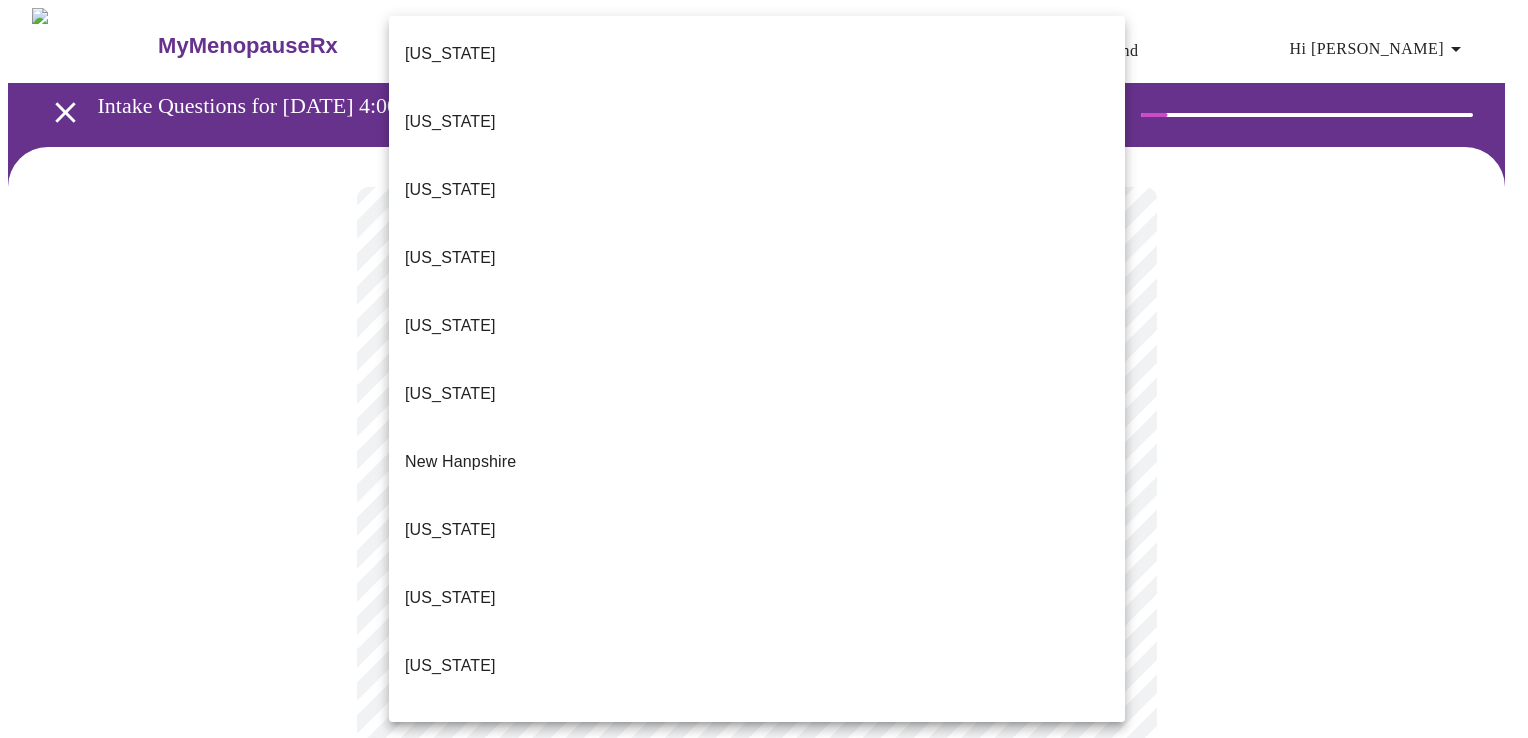 click on "[US_STATE]" at bounding box center [450, 1074] 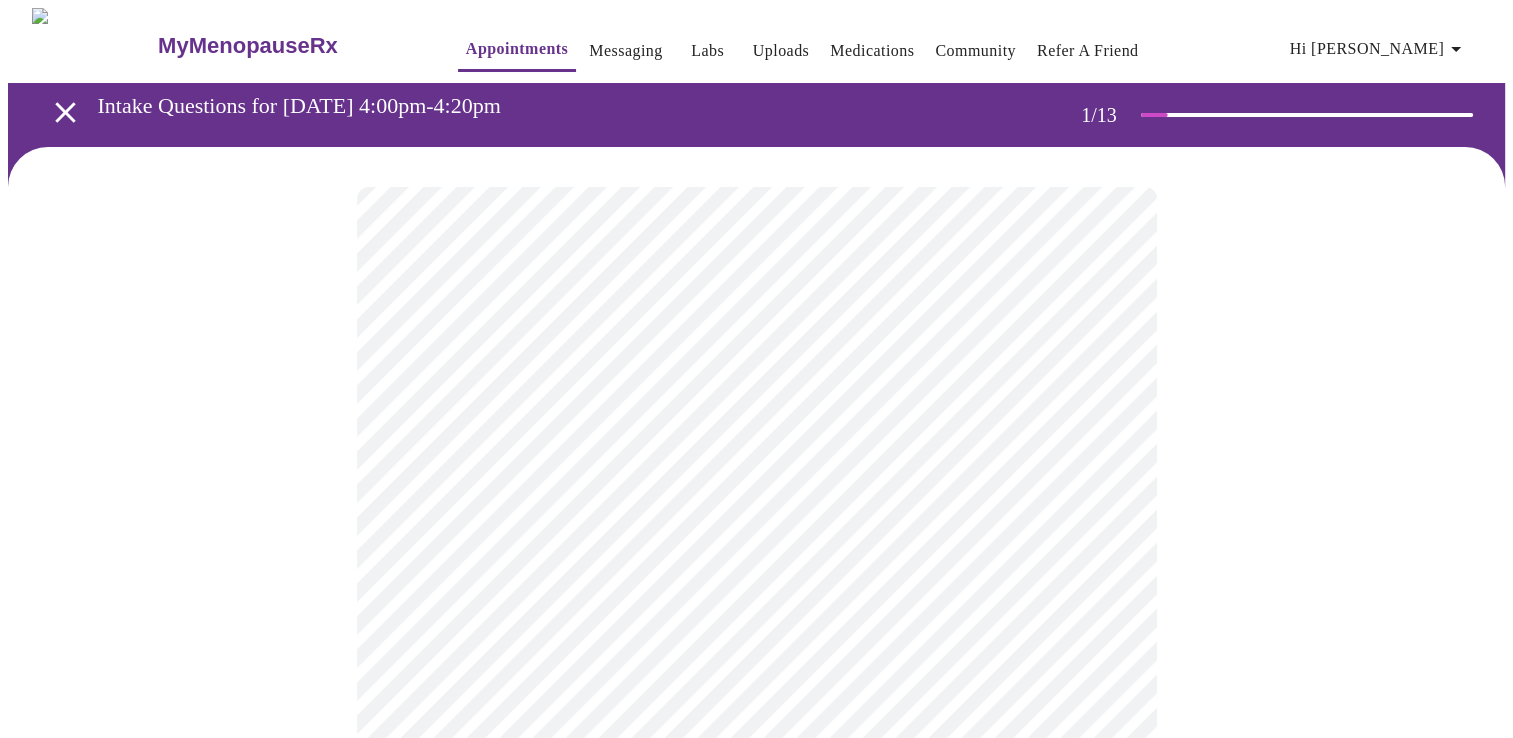 click on "MyMenopauseRx Appointments Messaging Labs Uploads Medications Community Refer a Friend Hi [PERSON_NAME]   Intake Questions for [DATE] 4:00pm-4:20pm 1  /  13 Settings Billing Invoices Log out" at bounding box center [756, 914] 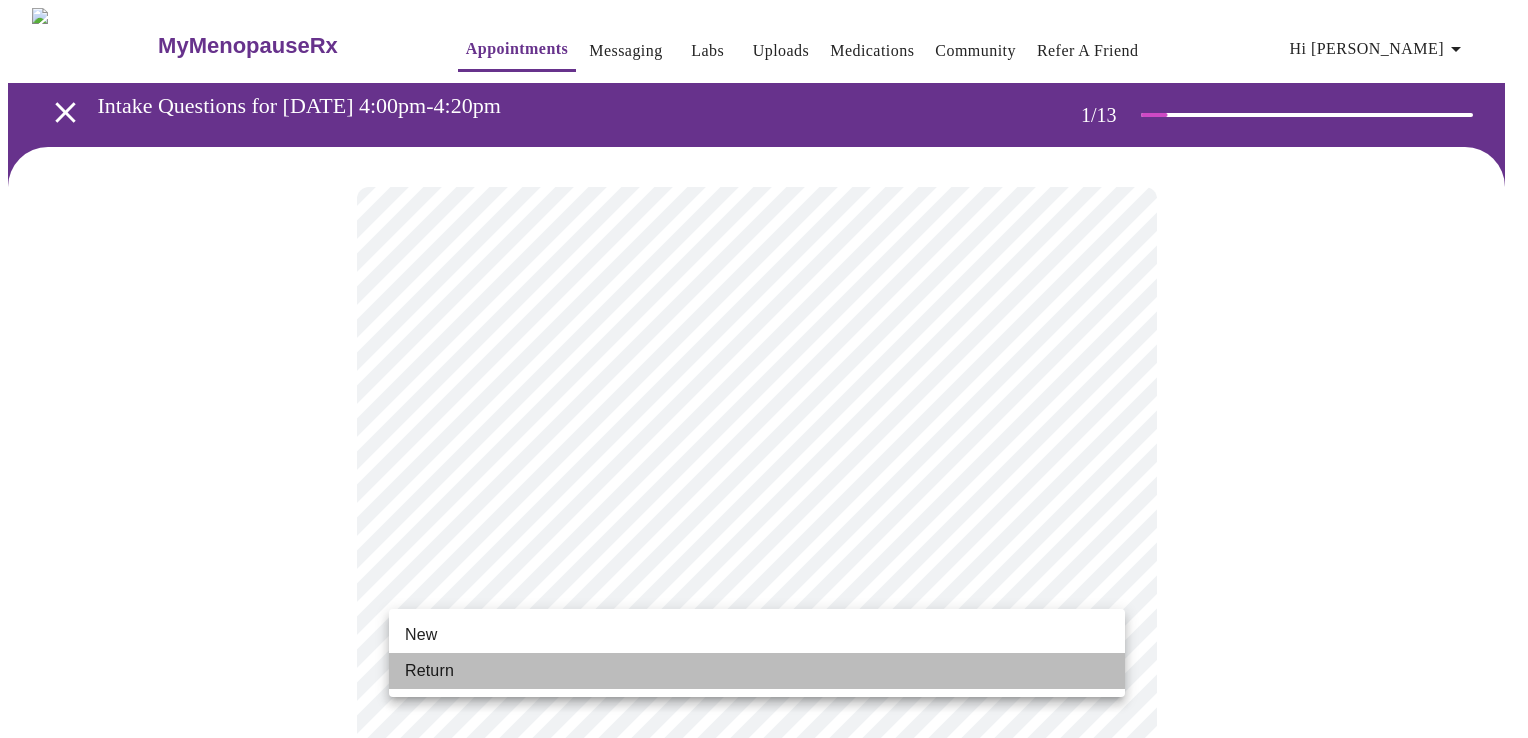 click on "Return" at bounding box center (757, 671) 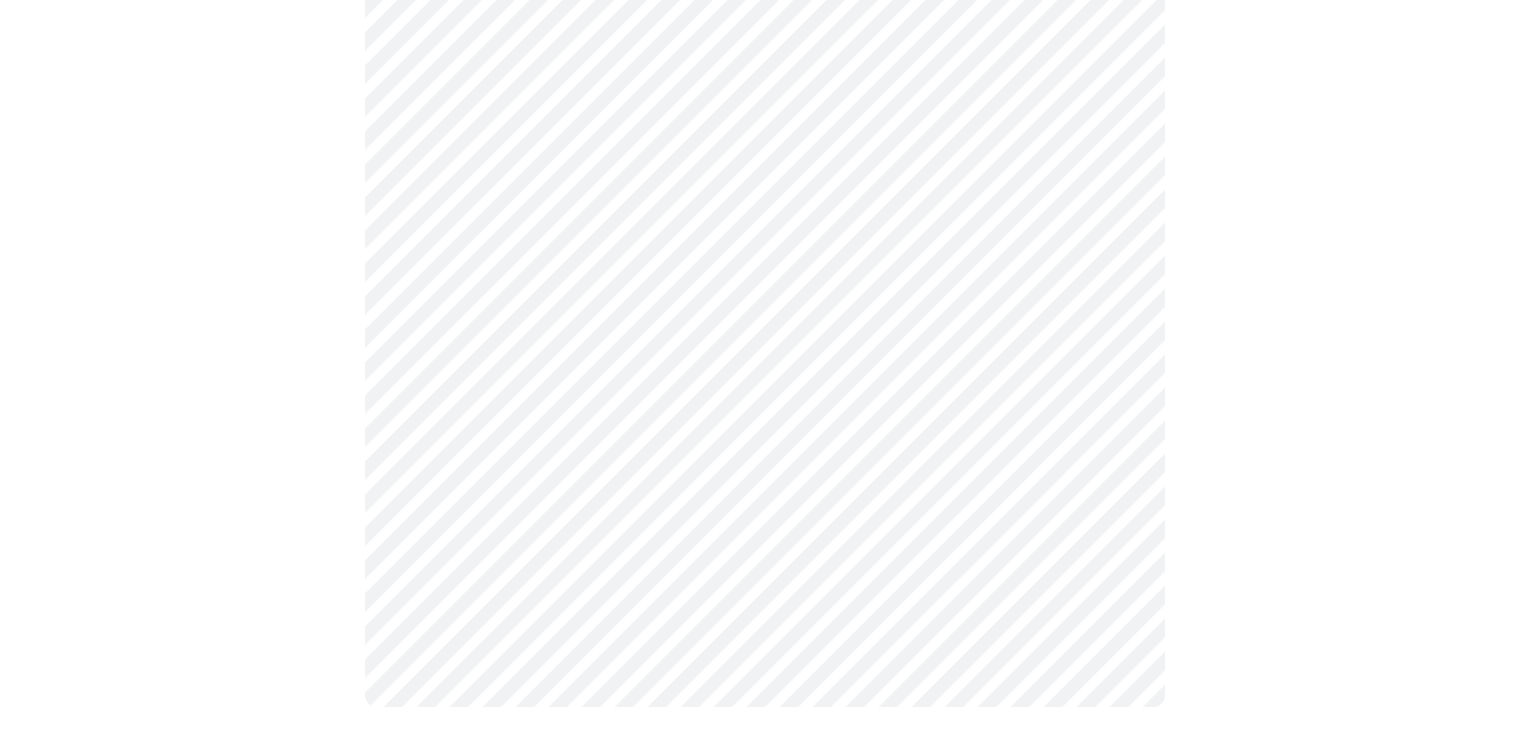 scroll, scrollTop: 0, scrollLeft: 0, axis: both 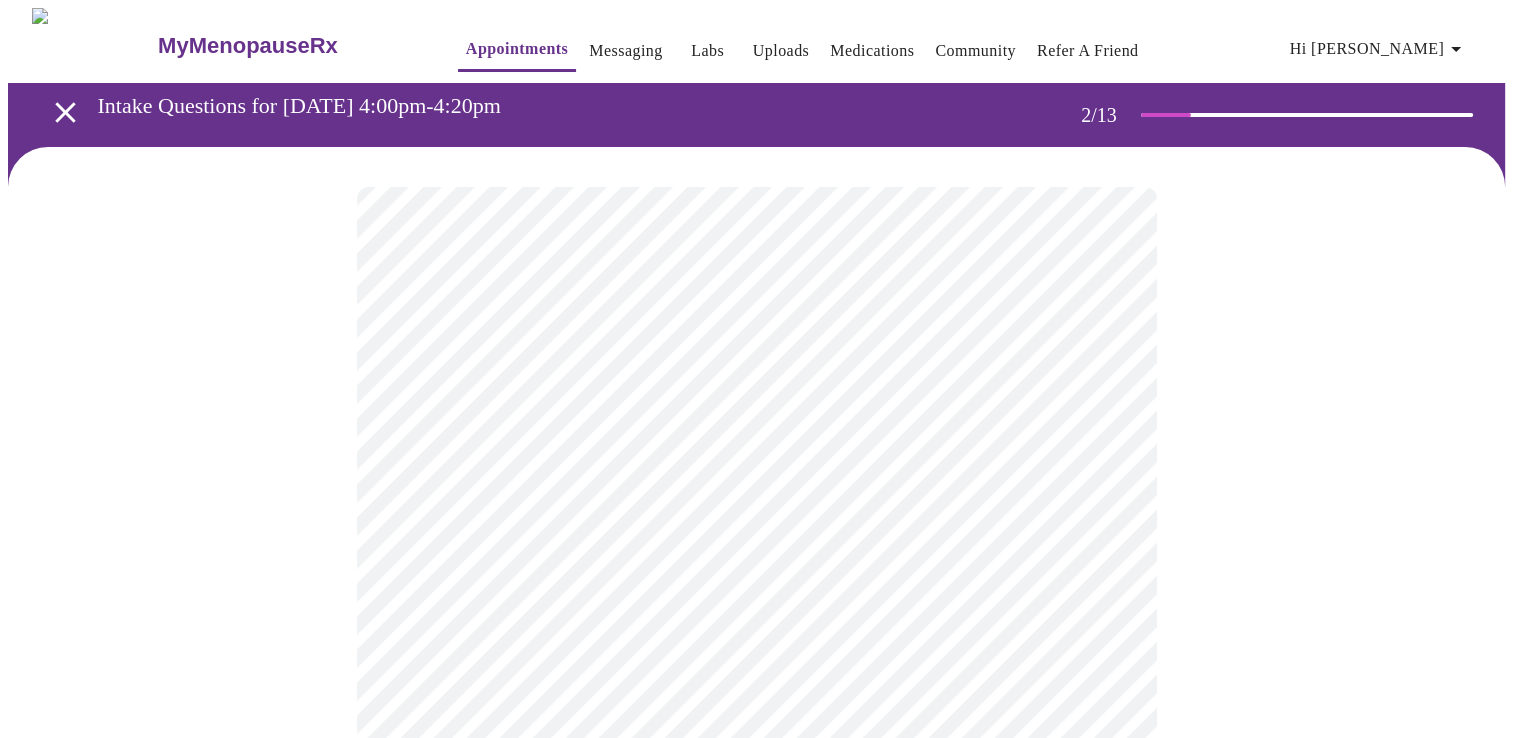 click on "MyMenopauseRx Appointments Messaging Labs Uploads Medications Community Refer a Friend Hi [PERSON_NAME]   Intake Questions for [DATE] 4:00pm-4:20pm 2  /  13 Settings Billing Invoices Log out" at bounding box center (756, 608) 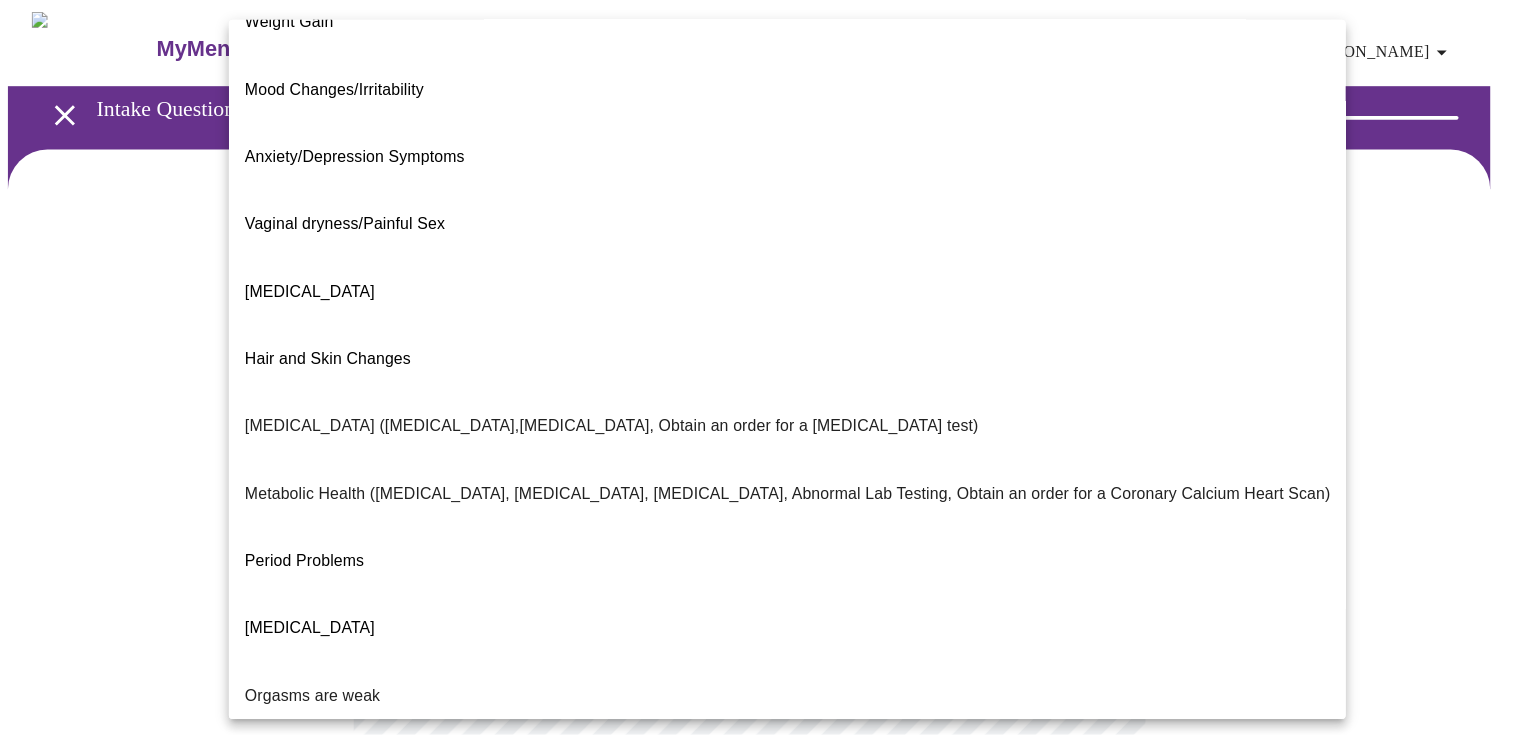 scroll, scrollTop: 297, scrollLeft: 0, axis: vertical 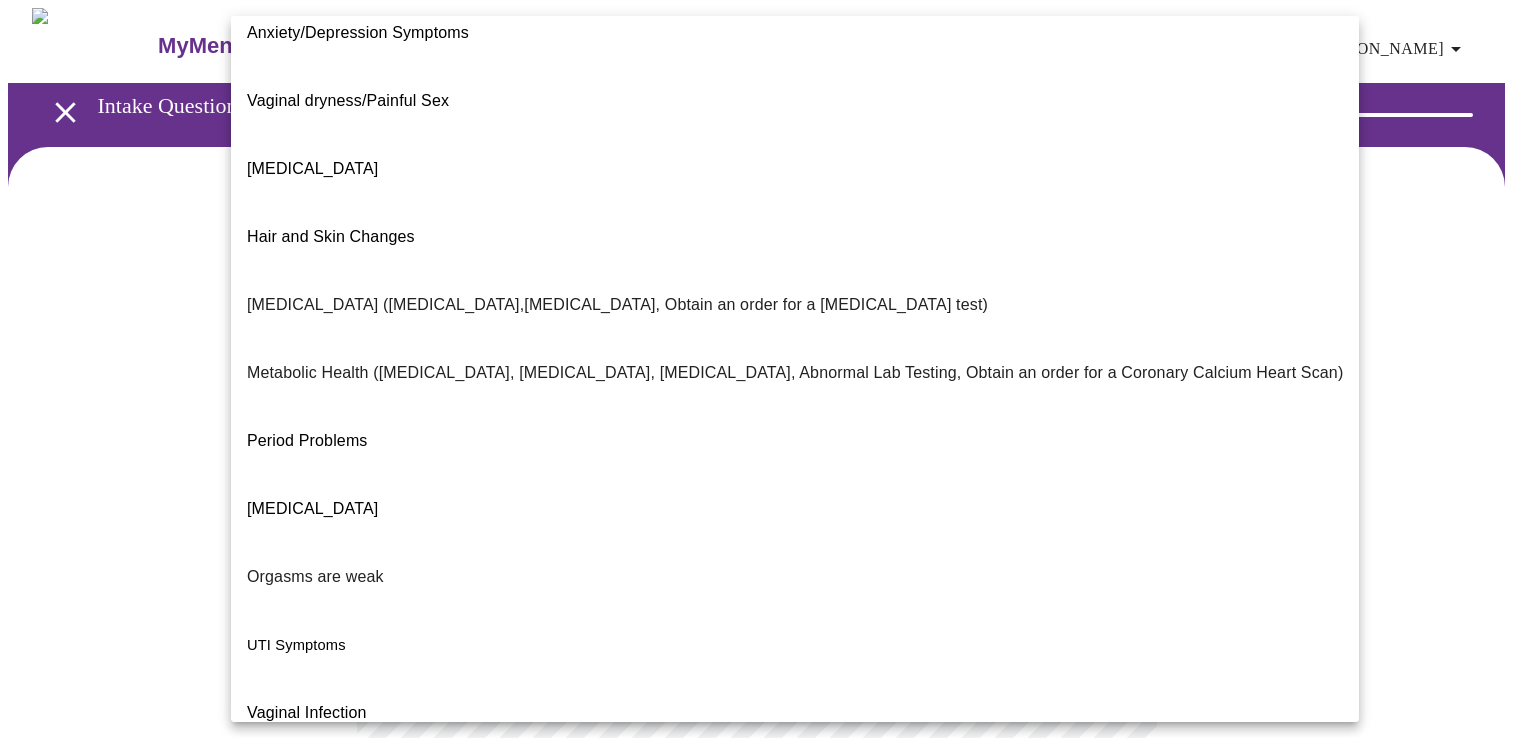 click on "Other" at bounding box center [795, 985] 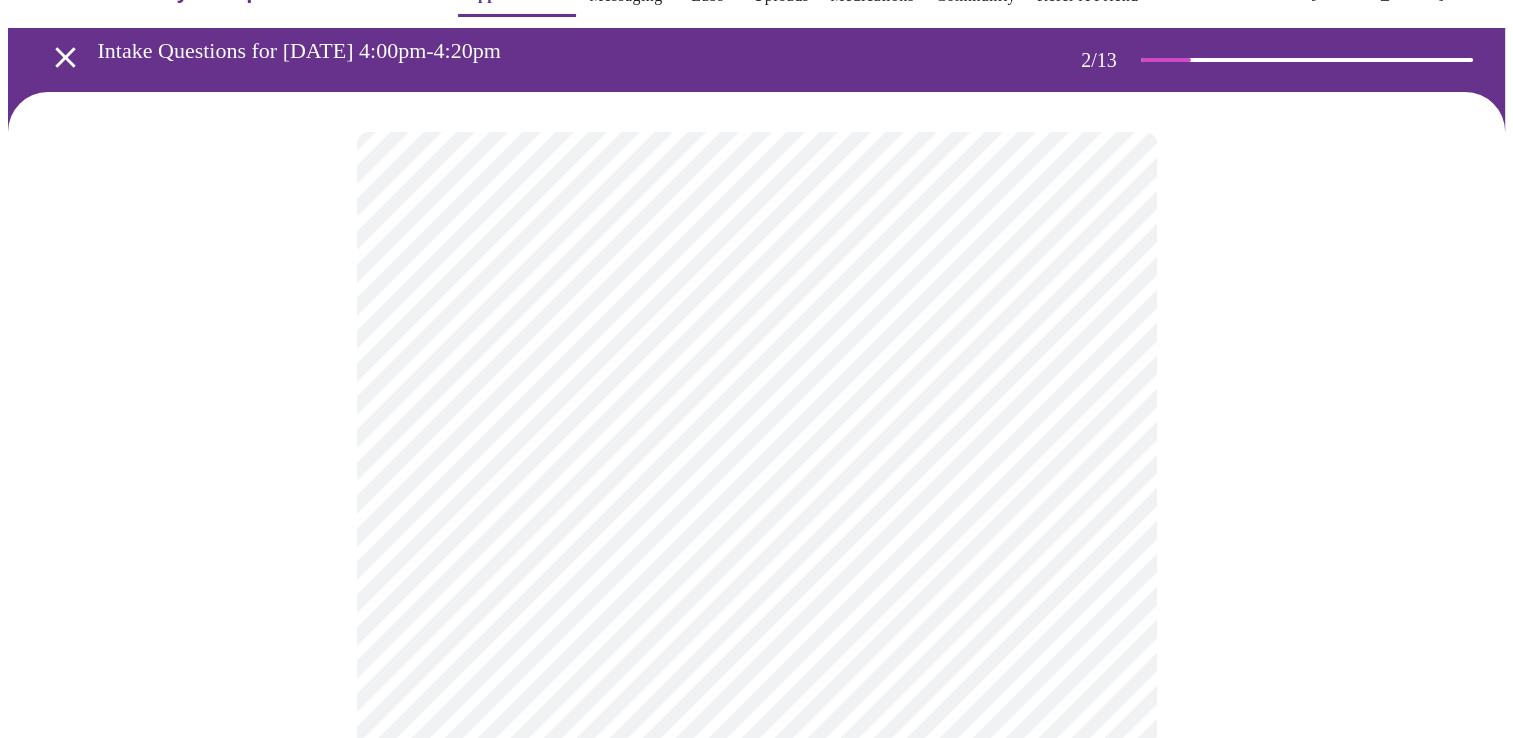 scroll, scrollTop: 100, scrollLeft: 0, axis: vertical 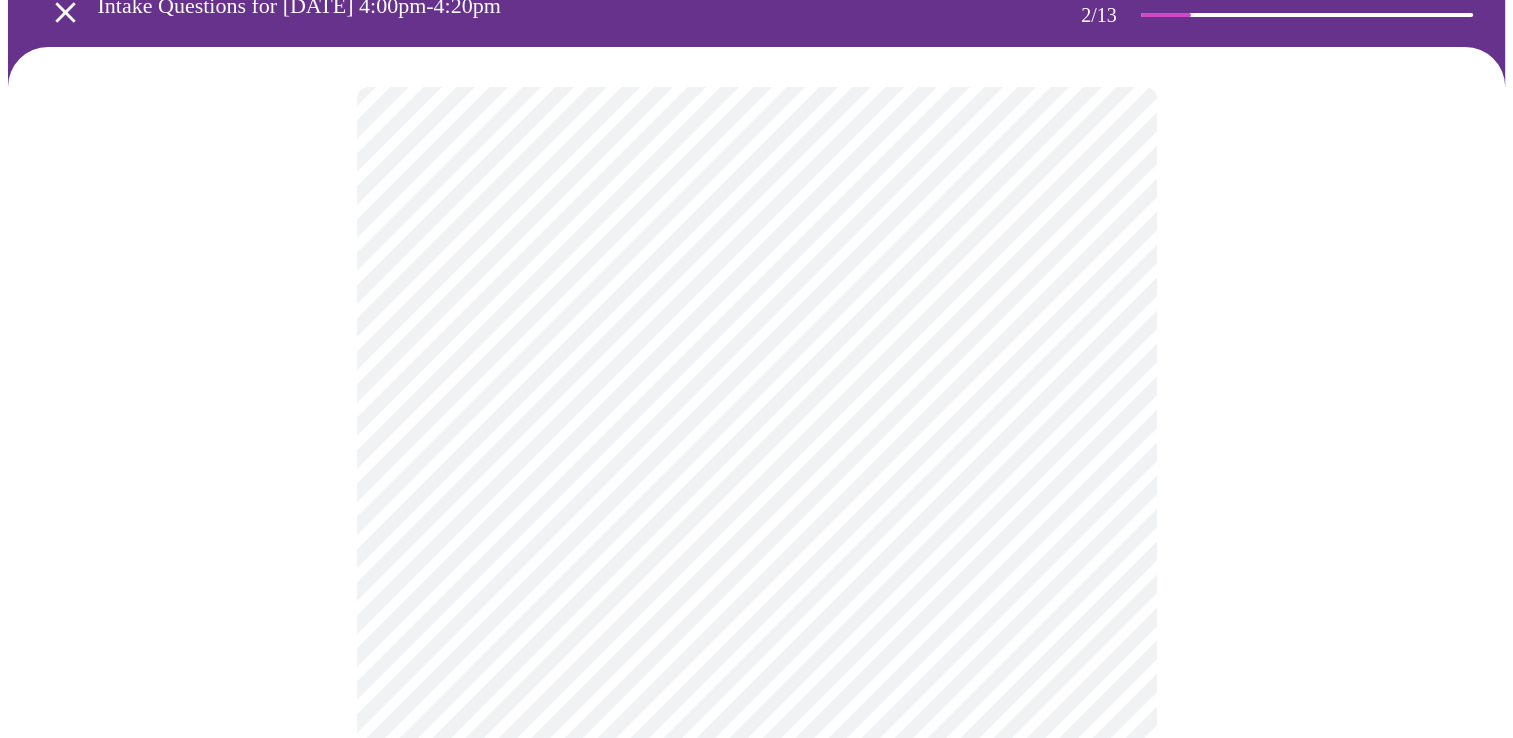 click on "MyMenopauseRx Appointments Messaging Labs Uploads Medications Community Refer a Friend Hi [PERSON_NAME]   Intake Questions for [DATE] 4:00pm-4:20pm 2  /  13 Settings Billing Invoices Log out" at bounding box center (756, 502) 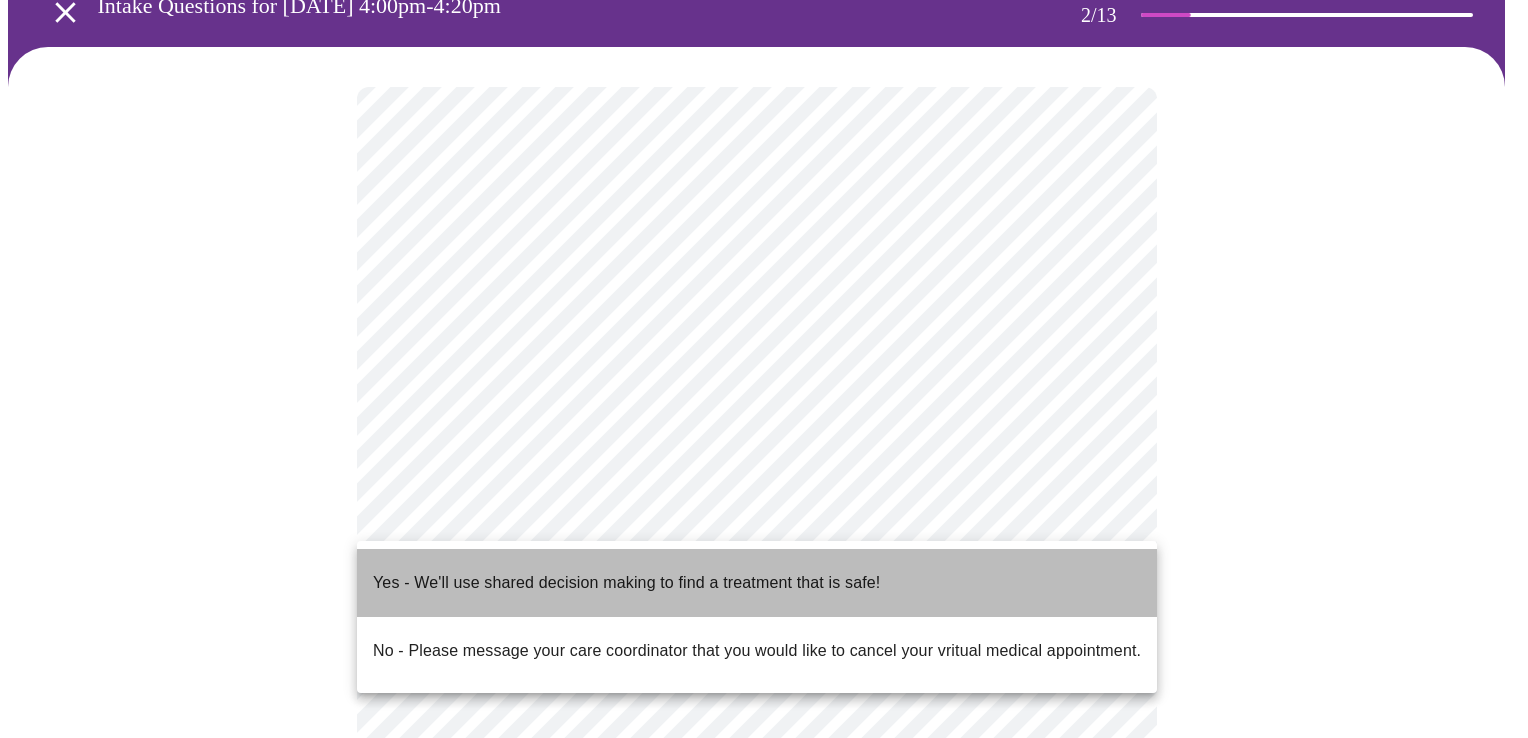 click on "Yes - We'll use shared decision making to find a treatment that is safe!" at bounding box center [626, 583] 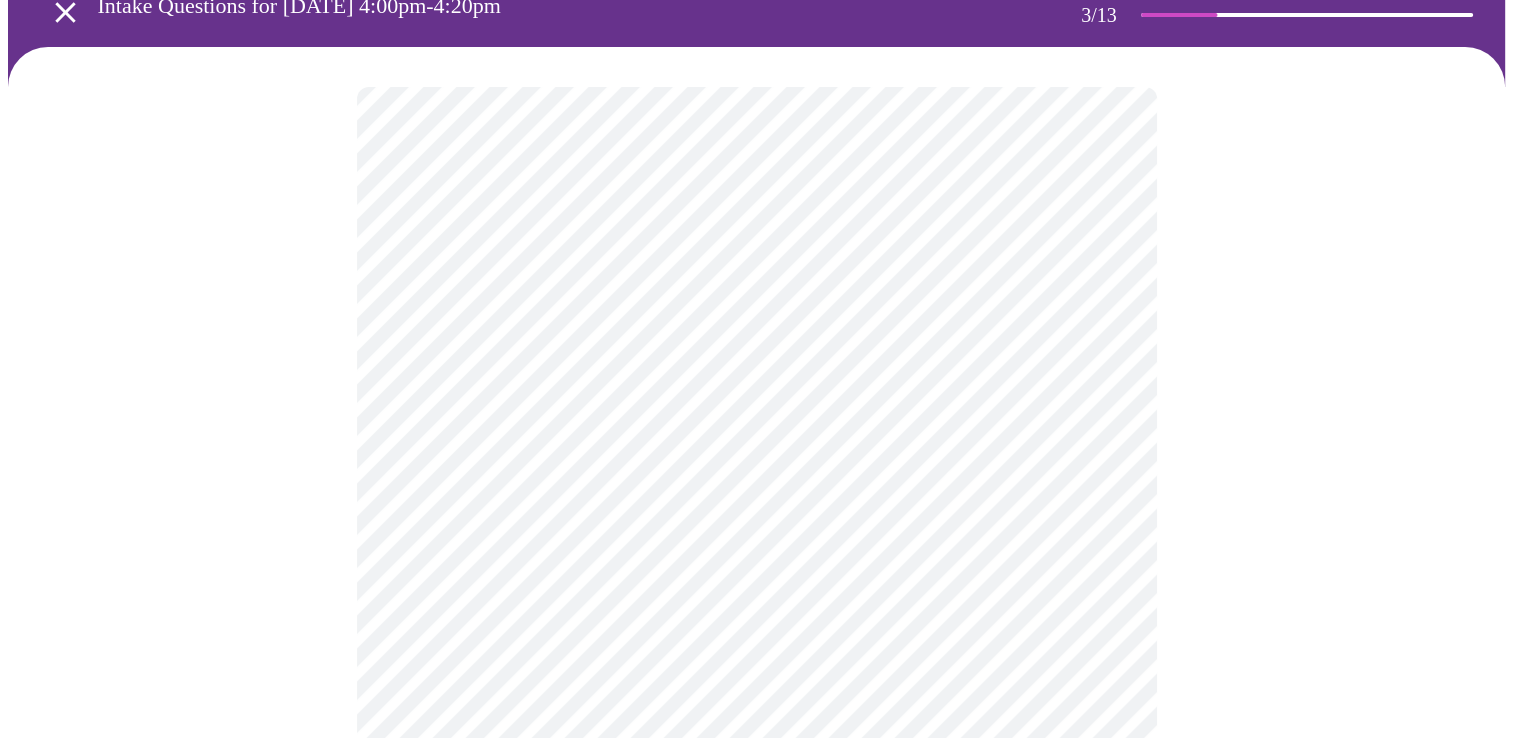 scroll, scrollTop: 200, scrollLeft: 0, axis: vertical 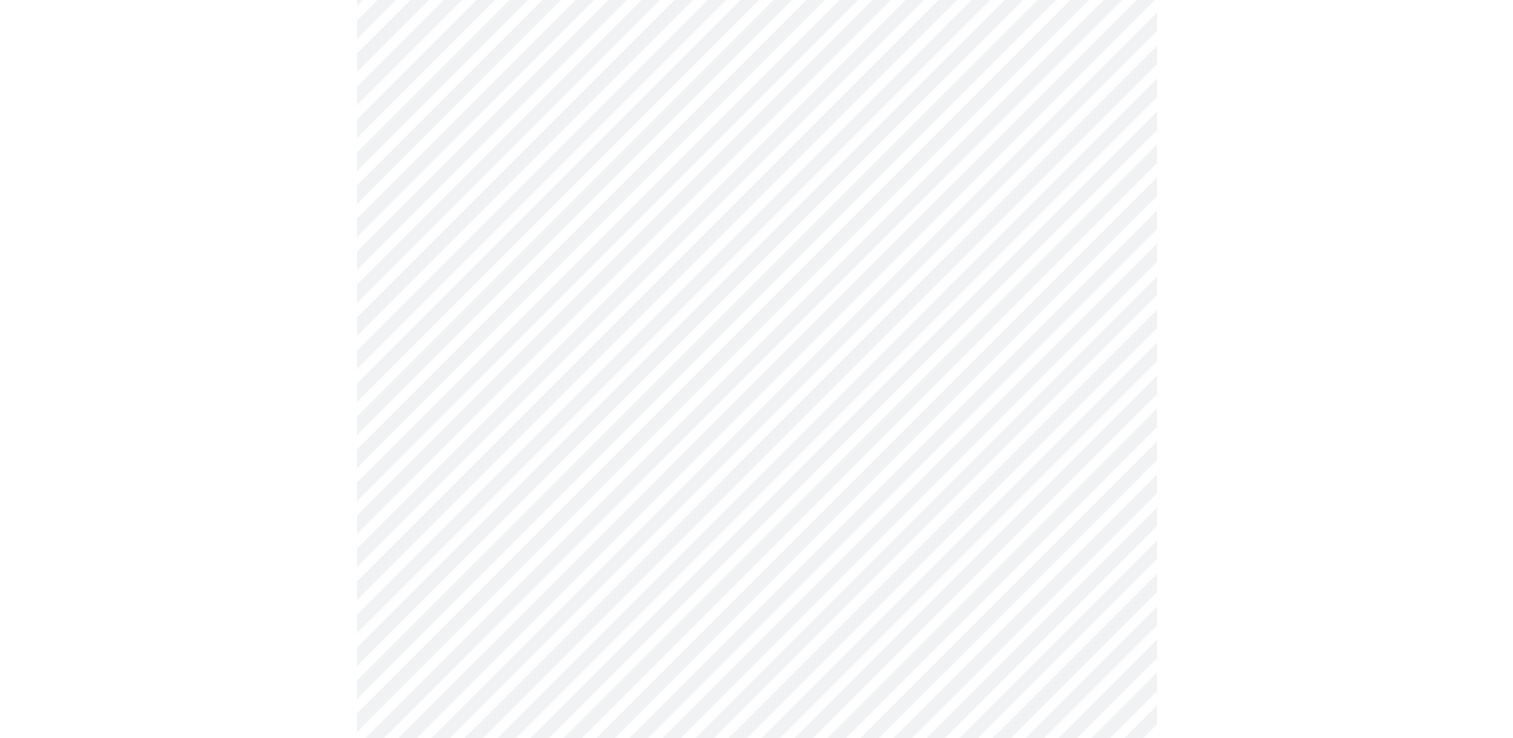 click on "MyMenopauseRx Appointments Messaging Labs Uploads Medications Community Refer a Friend Hi [PERSON_NAME]   Intake Questions for [DATE] 4:00pm-4:20pm 3  /  13 Settings Billing Invoices Log out" at bounding box center (756, 1159) 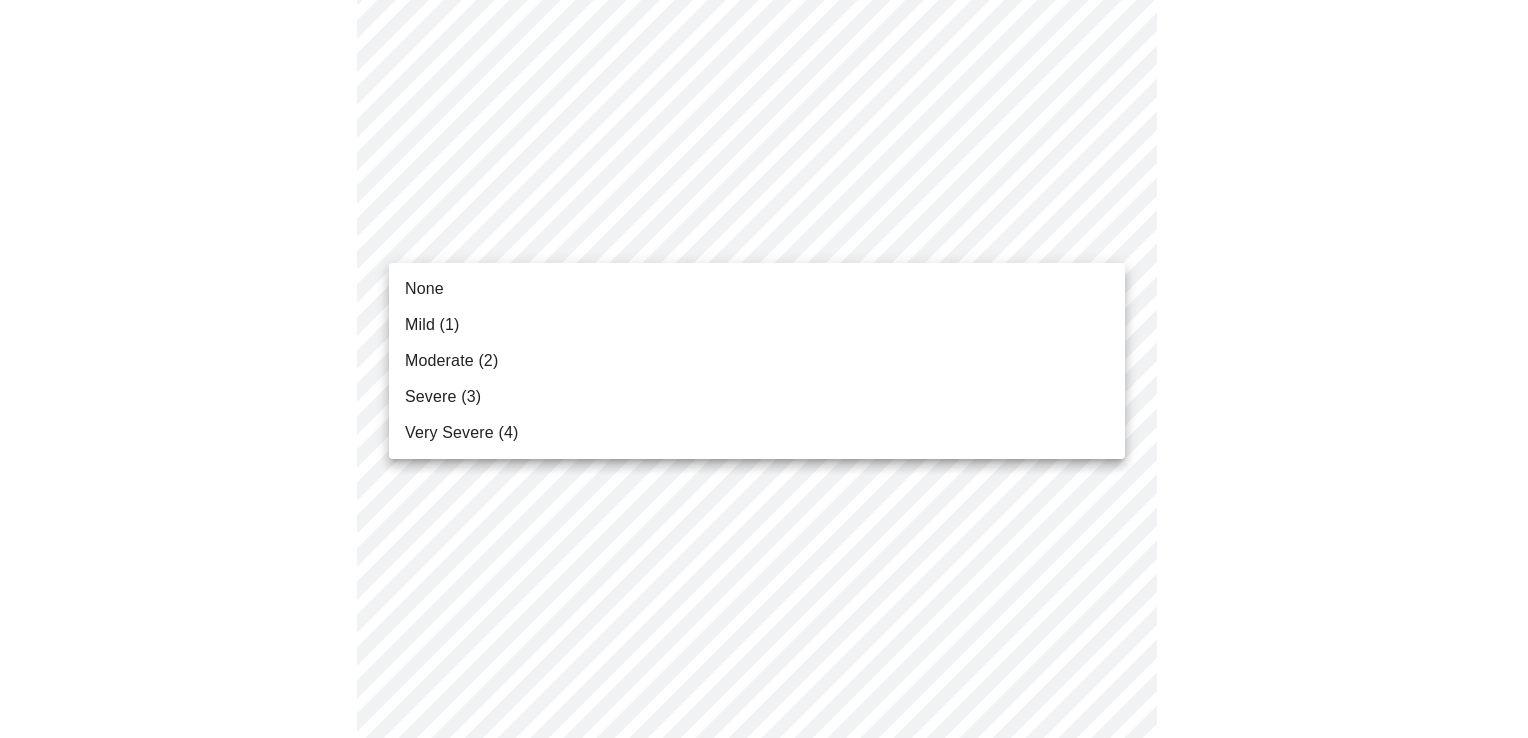 click on "Moderate (2)" at bounding box center [757, 361] 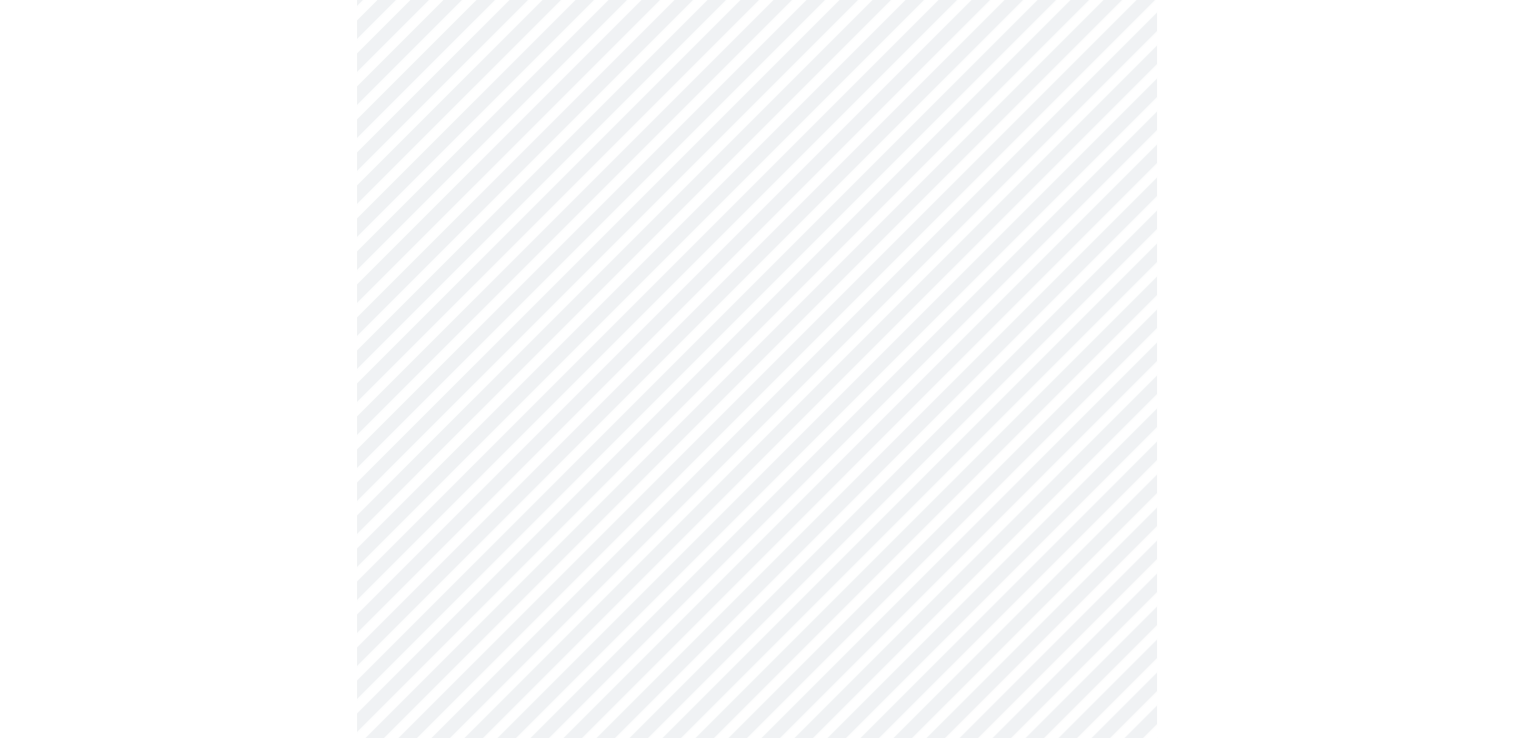 click on "MyMenopauseRx Appointments Messaging Labs Uploads Medications Community Refer a Friend Hi [PERSON_NAME]   Intake Questions for [DATE] 4:00pm-4:20pm 3  /  13 Settings Billing Invoices Log out" at bounding box center [756, 1123] 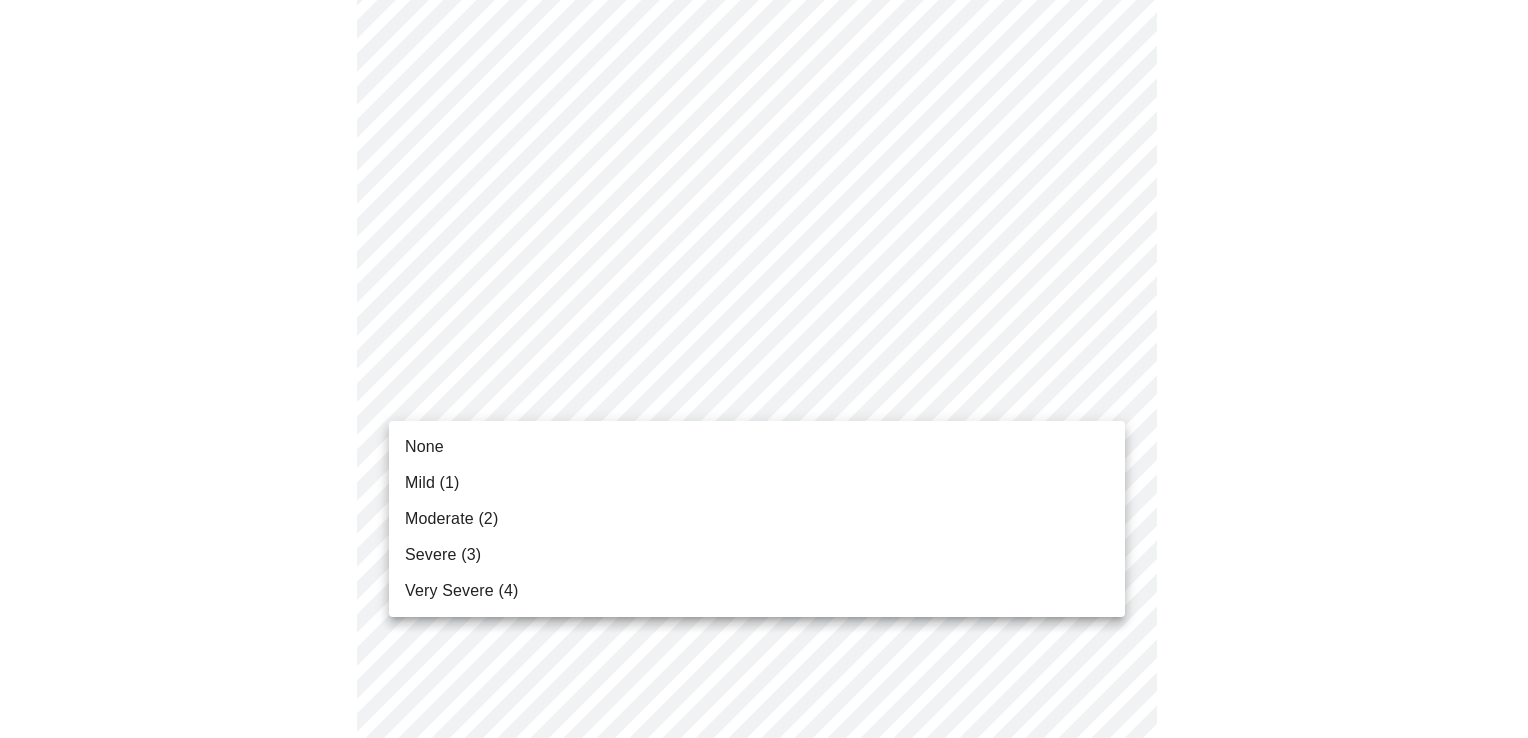 click on "None" at bounding box center (757, 447) 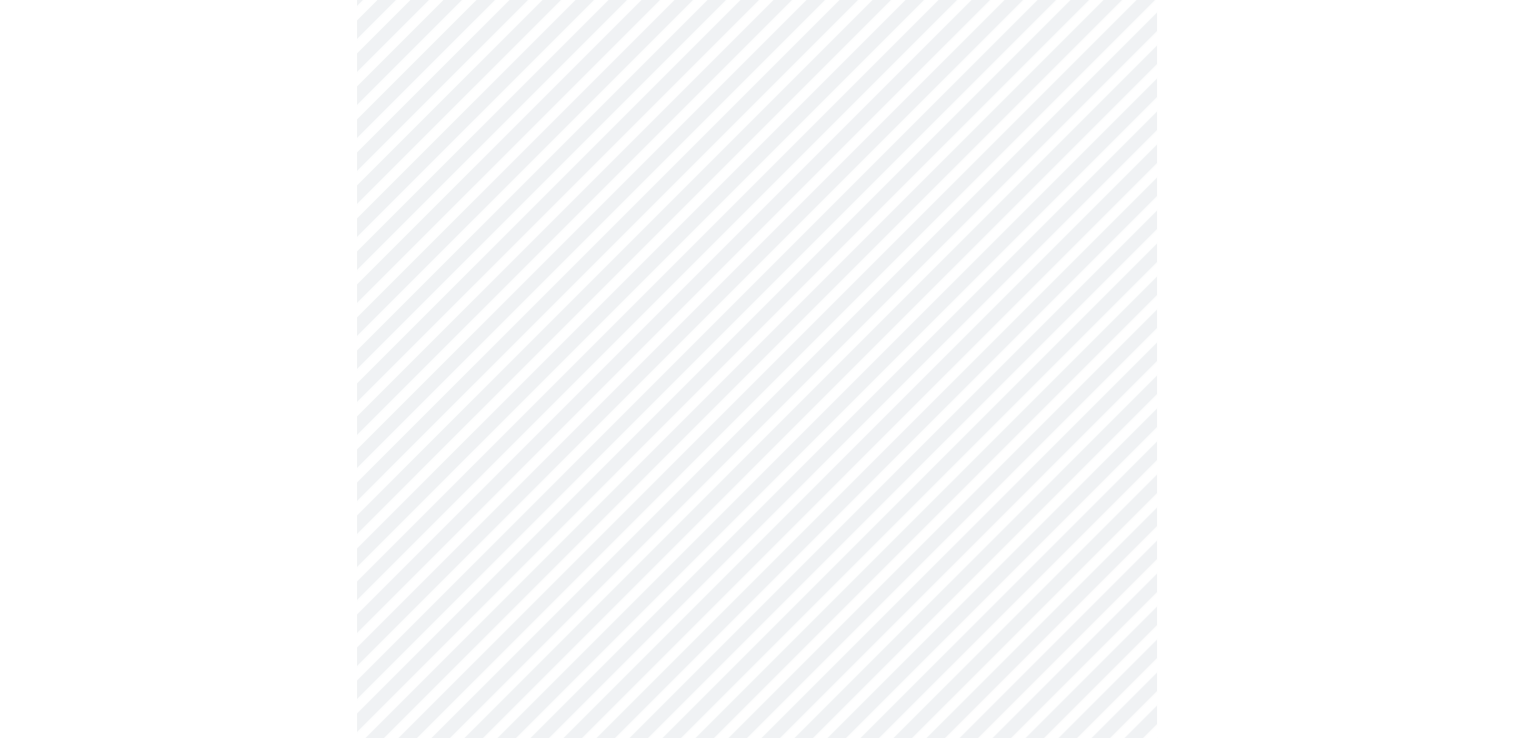 scroll, scrollTop: 300, scrollLeft: 0, axis: vertical 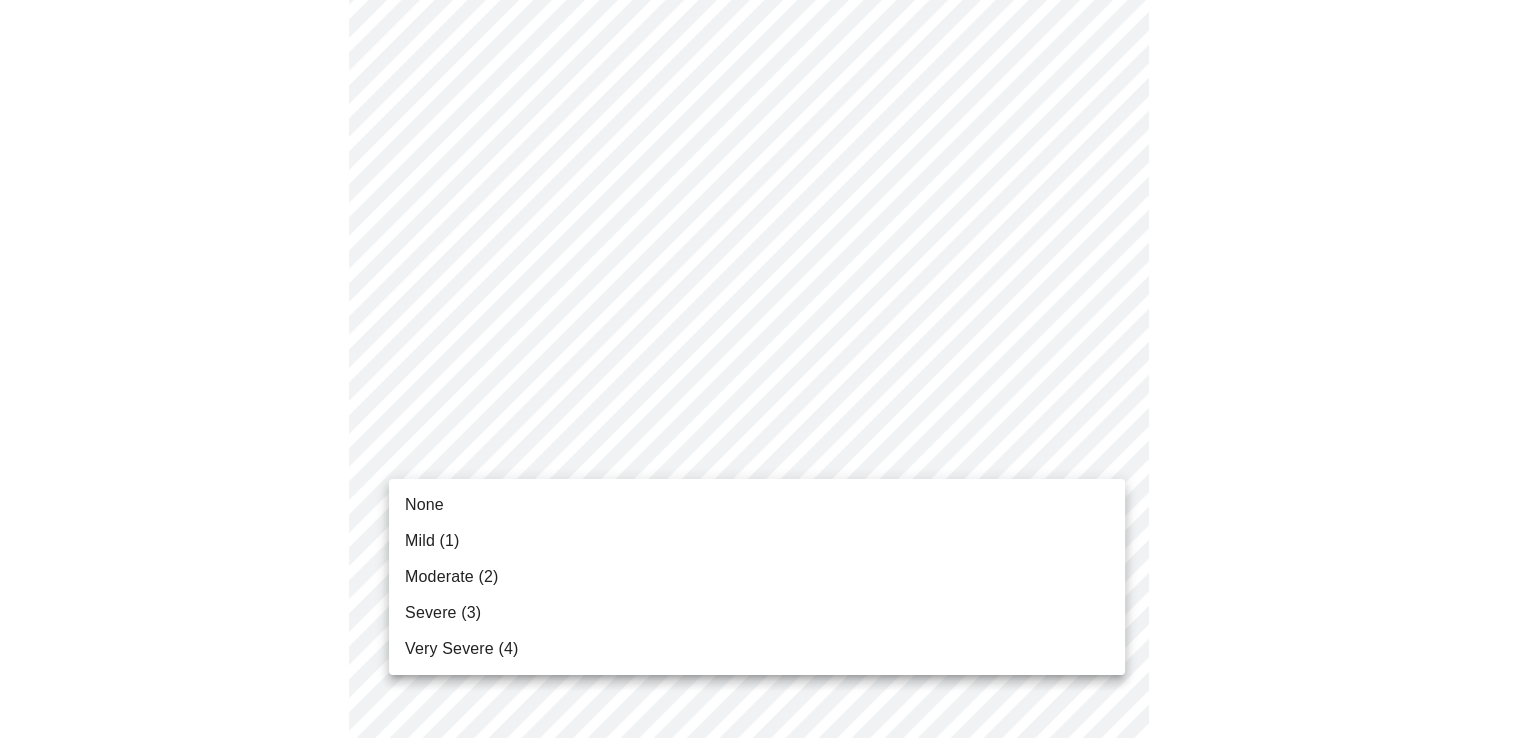 click on "MyMenopauseRx Appointments Messaging Labs Uploads Medications Community Refer a Friend Hi [PERSON_NAME]   Intake Questions for [DATE] 4:00pm-4:20pm 3  /  13 Settings Billing Invoices Log out None Mild (1) Moderate (2) Severe (3) Very Severe (4)" at bounding box center [756, 1009] 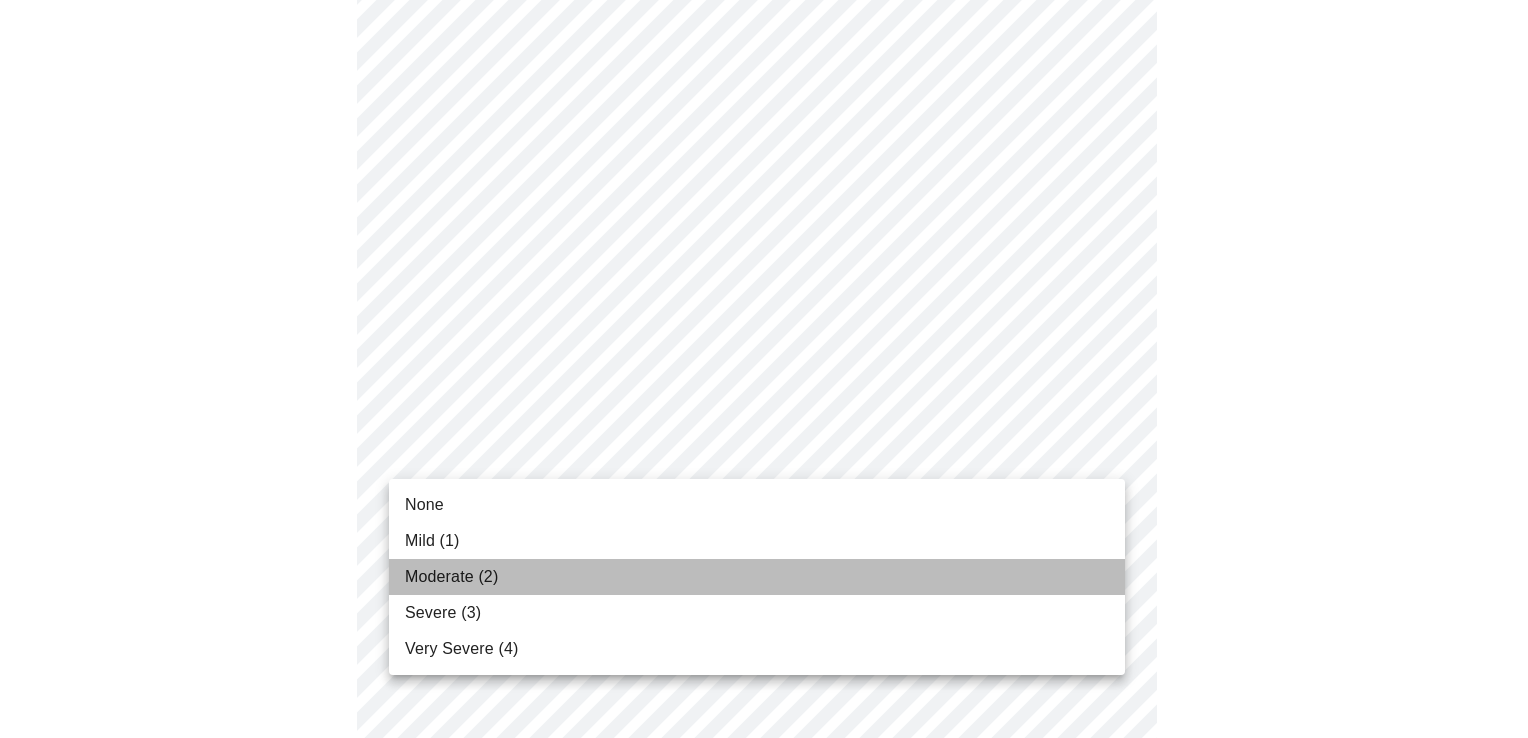 click on "Moderate (2)" at bounding box center [757, 577] 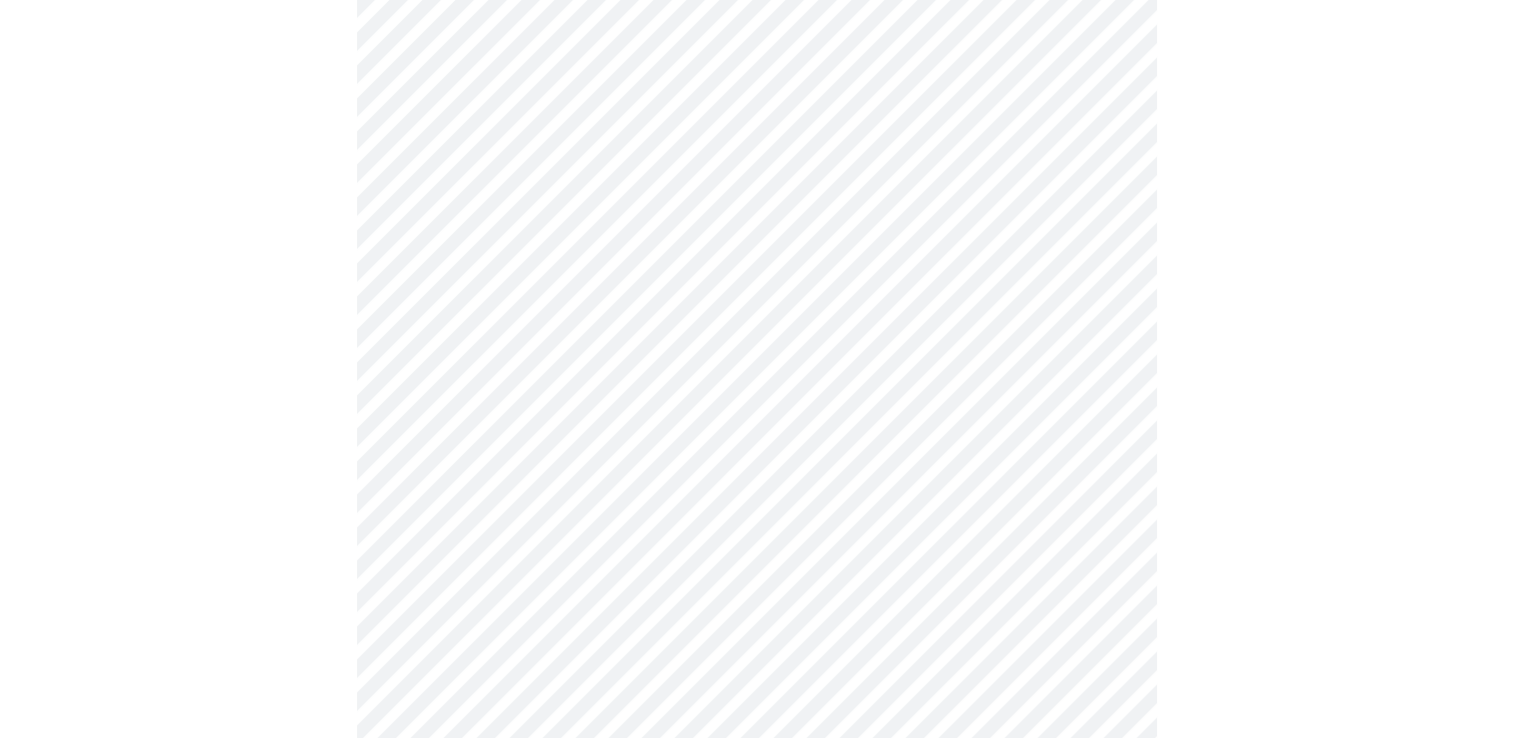 scroll, scrollTop: 500, scrollLeft: 0, axis: vertical 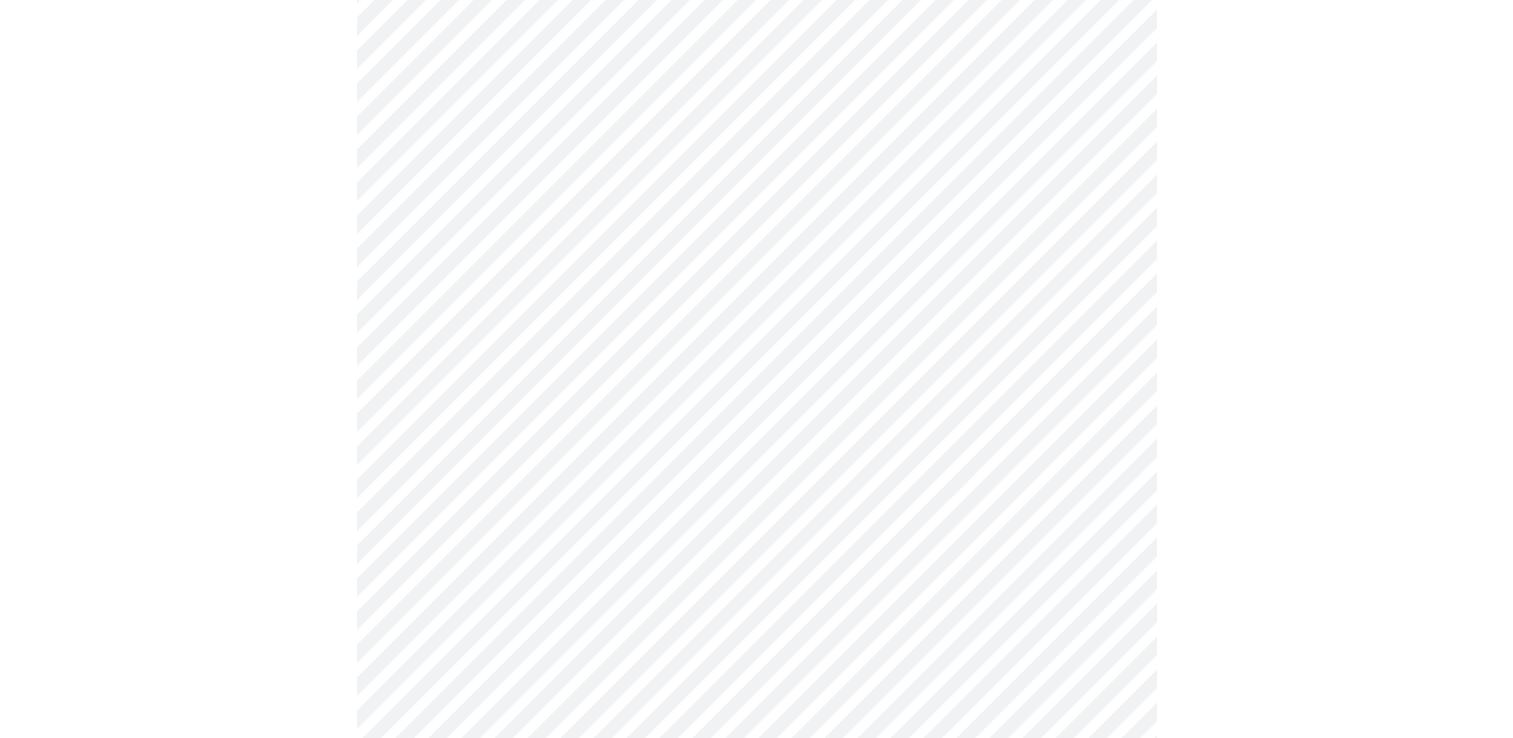 click on "MyMenopauseRx Appointments Messaging Labs Uploads Medications Community Refer a Friend Hi [PERSON_NAME]   Intake Questions for [DATE] 4:00pm-4:20pm 3  /  13 Settings Billing Invoices Log out" at bounding box center (756, 795) 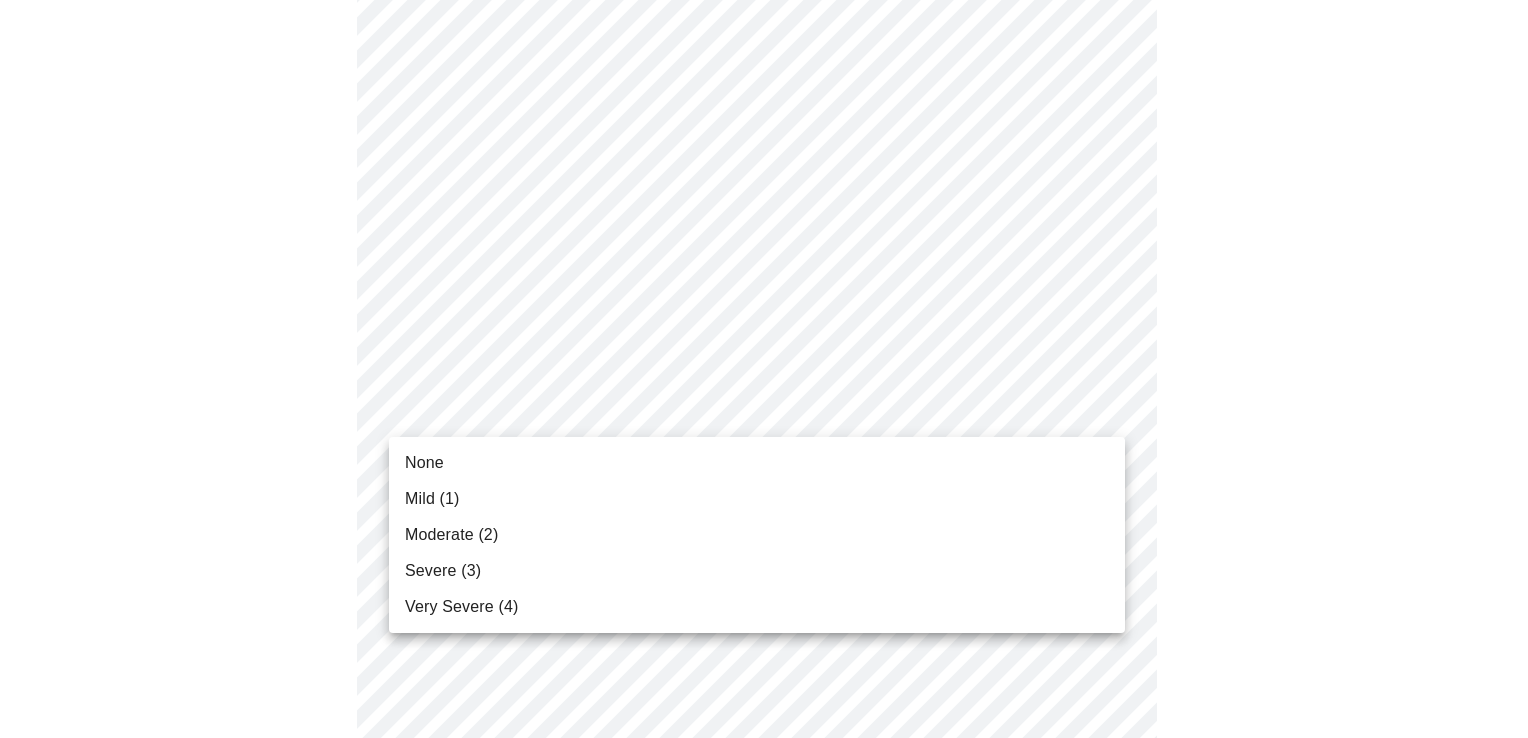 click on "None" at bounding box center (757, 463) 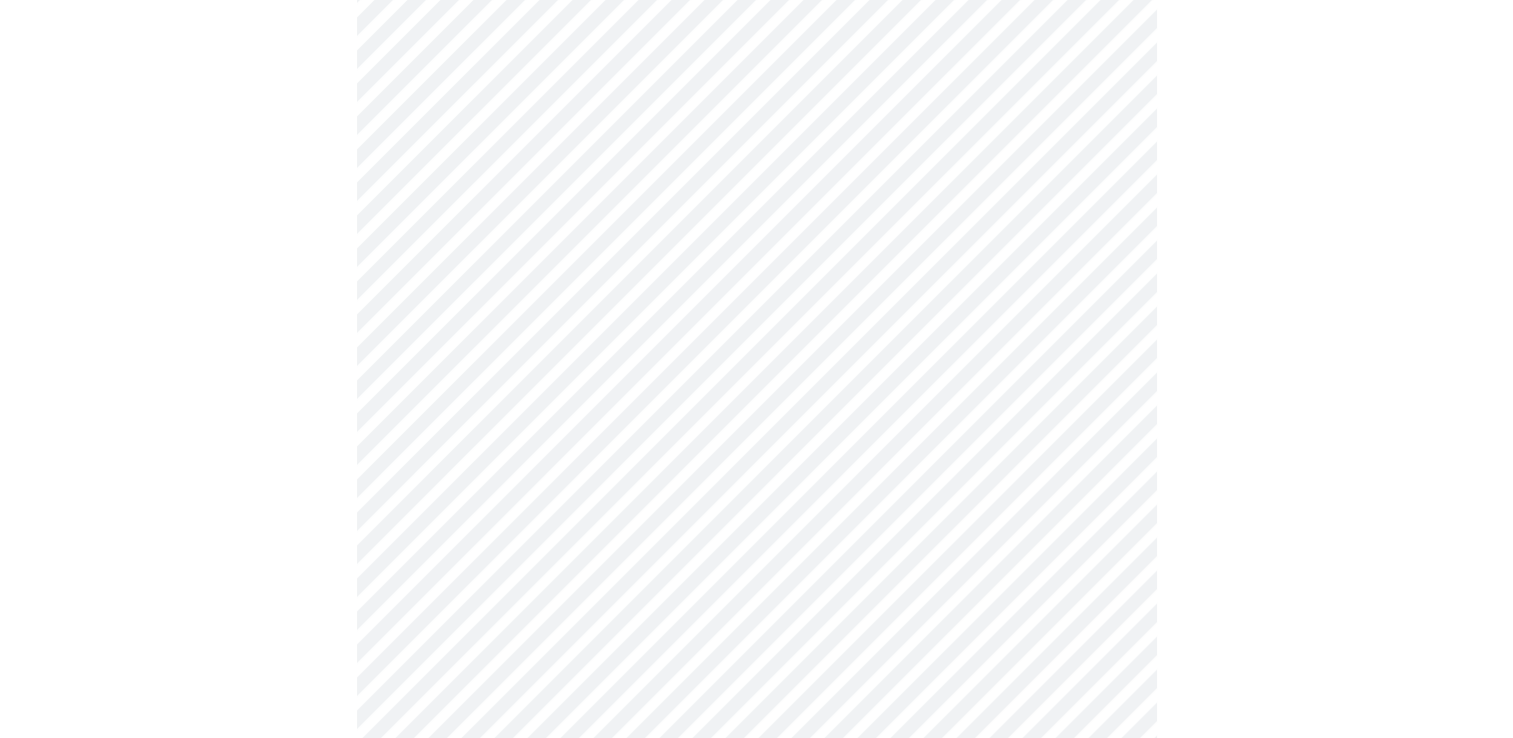scroll, scrollTop: 600, scrollLeft: 0, axis: vertical 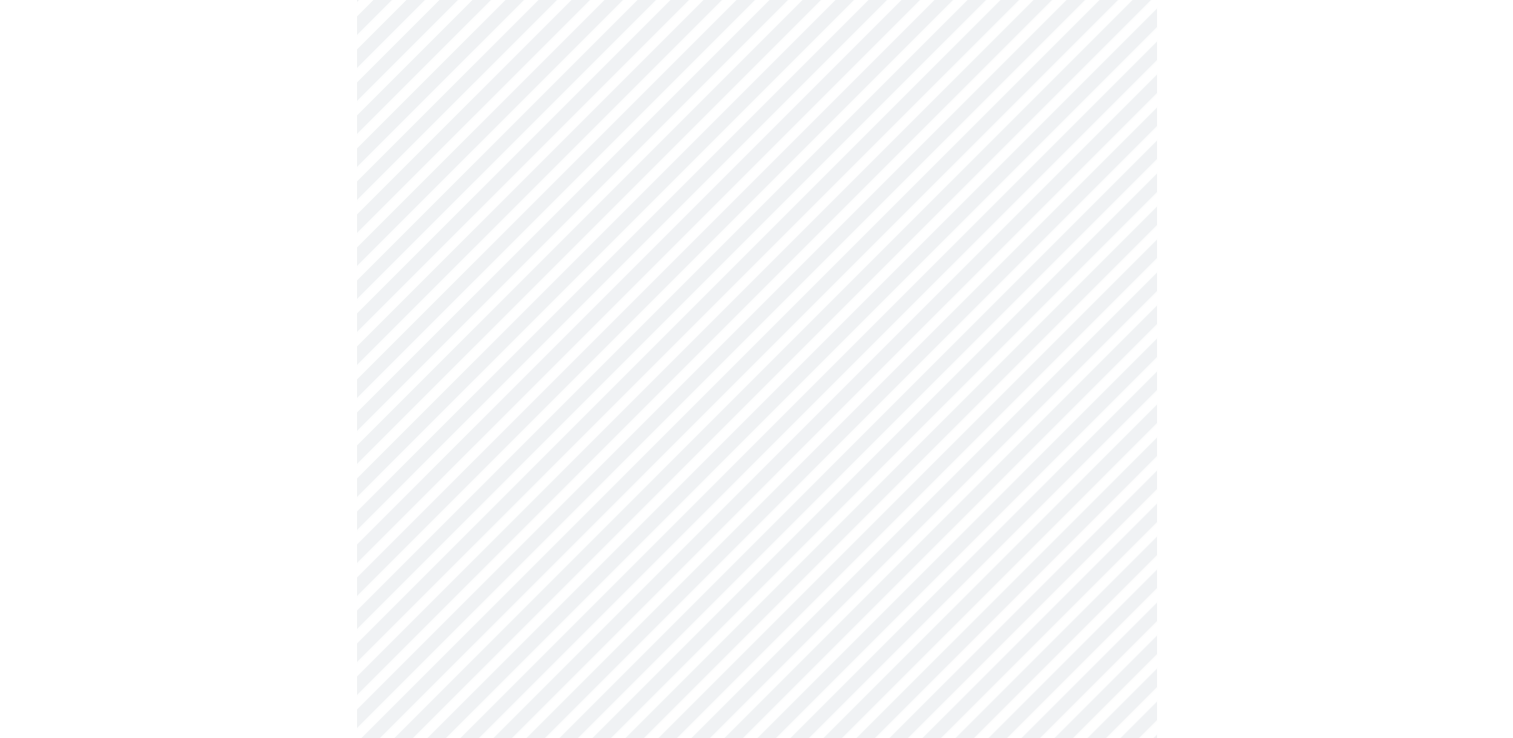 click on "MyMenopauseRx Appointments Messaging Labs Uploads Medications Community Refer a Friend Hi [PERSON_NAME]   Intake Questions for [DATE] 4:00pm-4:20pm 3  /  13 Settings Billing Invoices Log out" at bounding box center (756, 681) 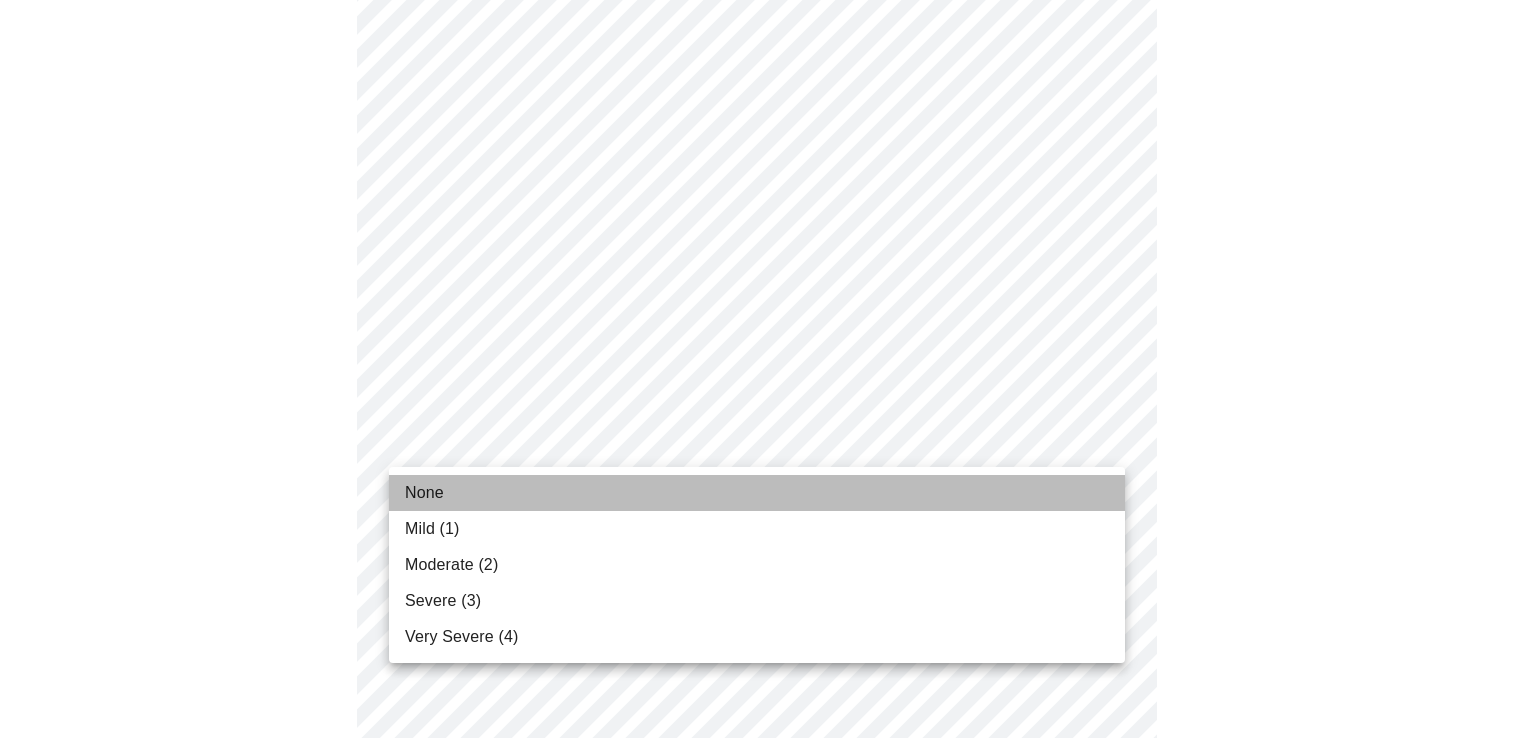 click on "None" at bounding box center [757, 493] 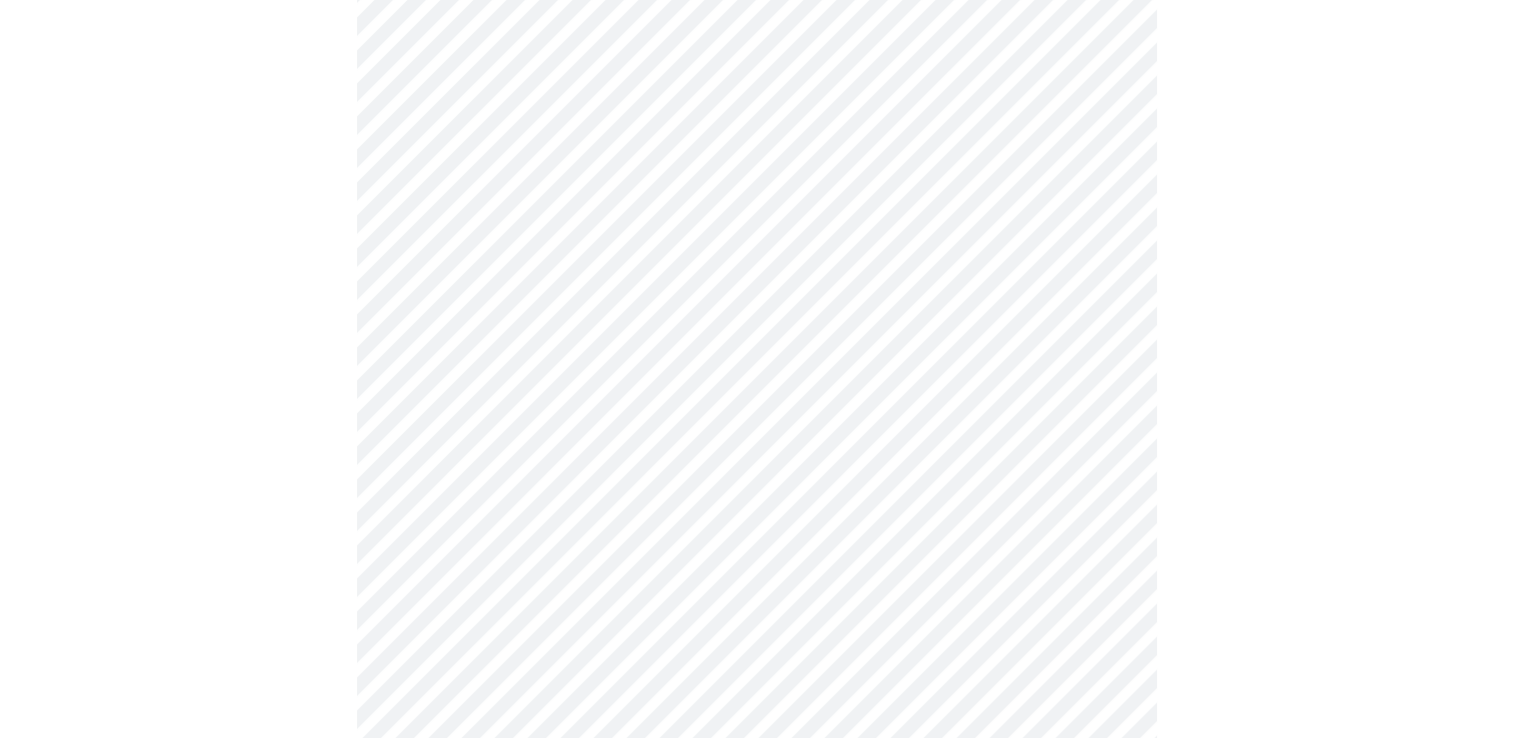 scroll, scrollTop: 700, scrollLeft: 0, axis: vertical 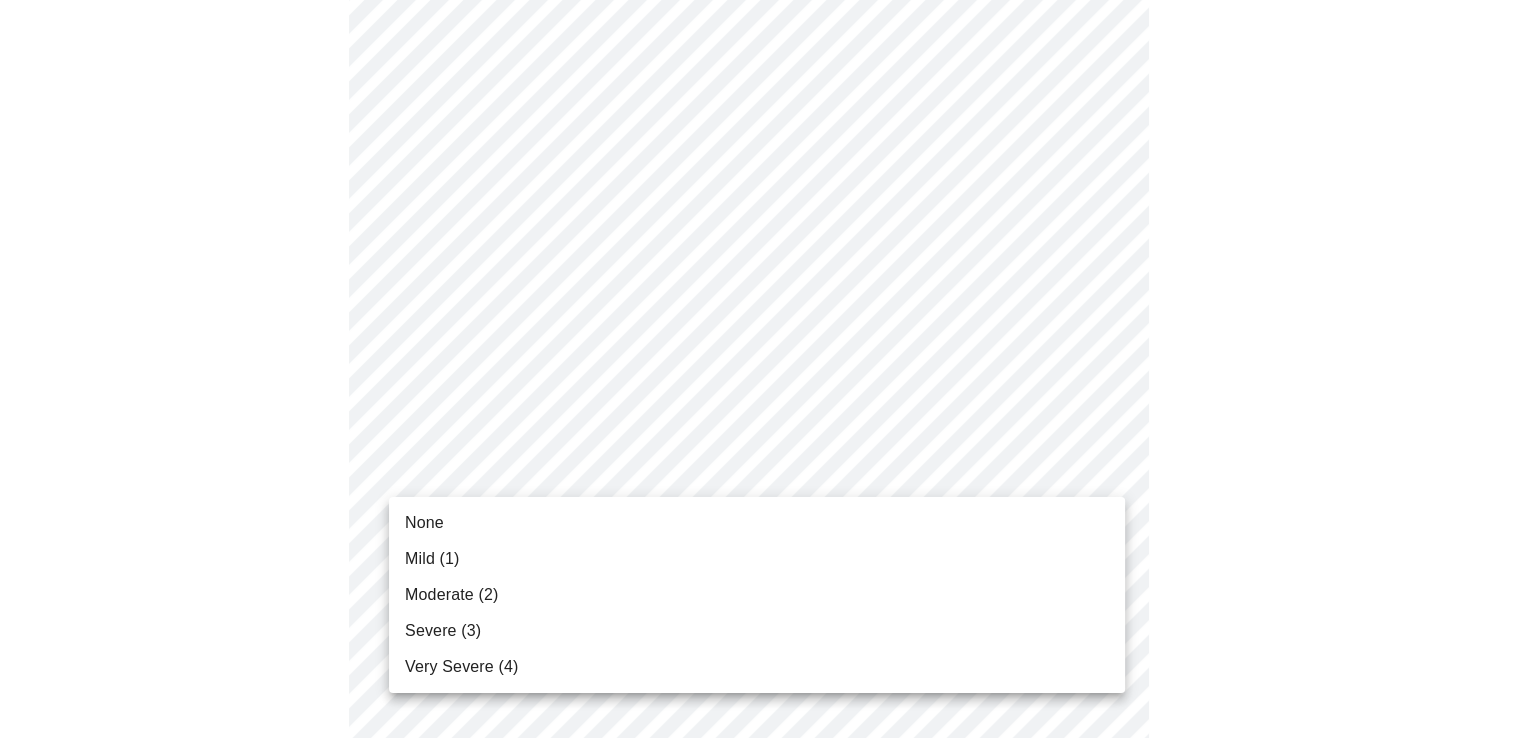 click on "MyMenopauseRx Appointments Messaging Labs Uploads Medications Community Refer a Friend Hi [PERSON_NAME]   Intake Questions for [DATE] 4:00pm-4:20pm 3  /  13 Settings Billing Invoices Log out None Mild (1) Moderate (2) Severe (3) Very Severe (4)" at bounding box center (756, 567) 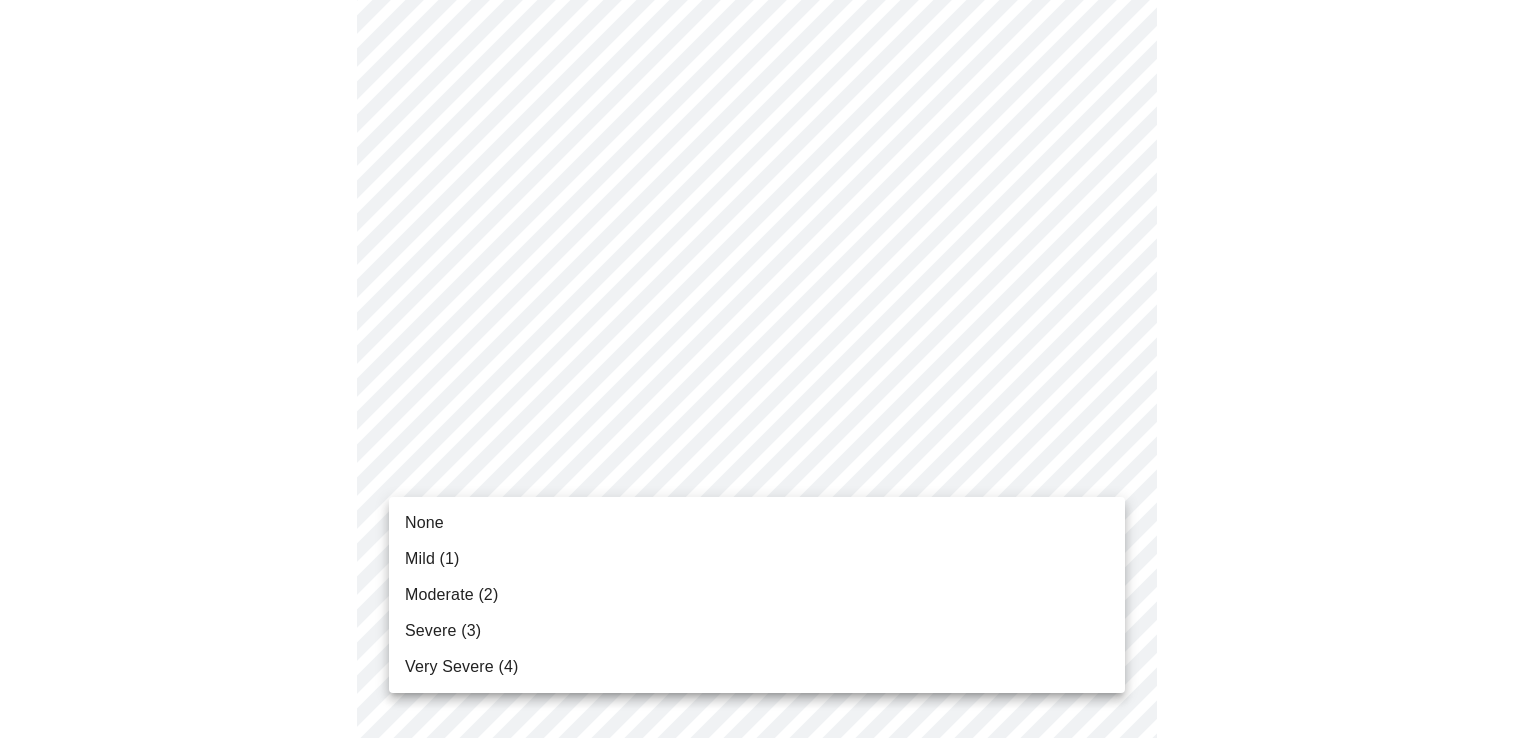 click on "None" at bounding box center (757, 523) 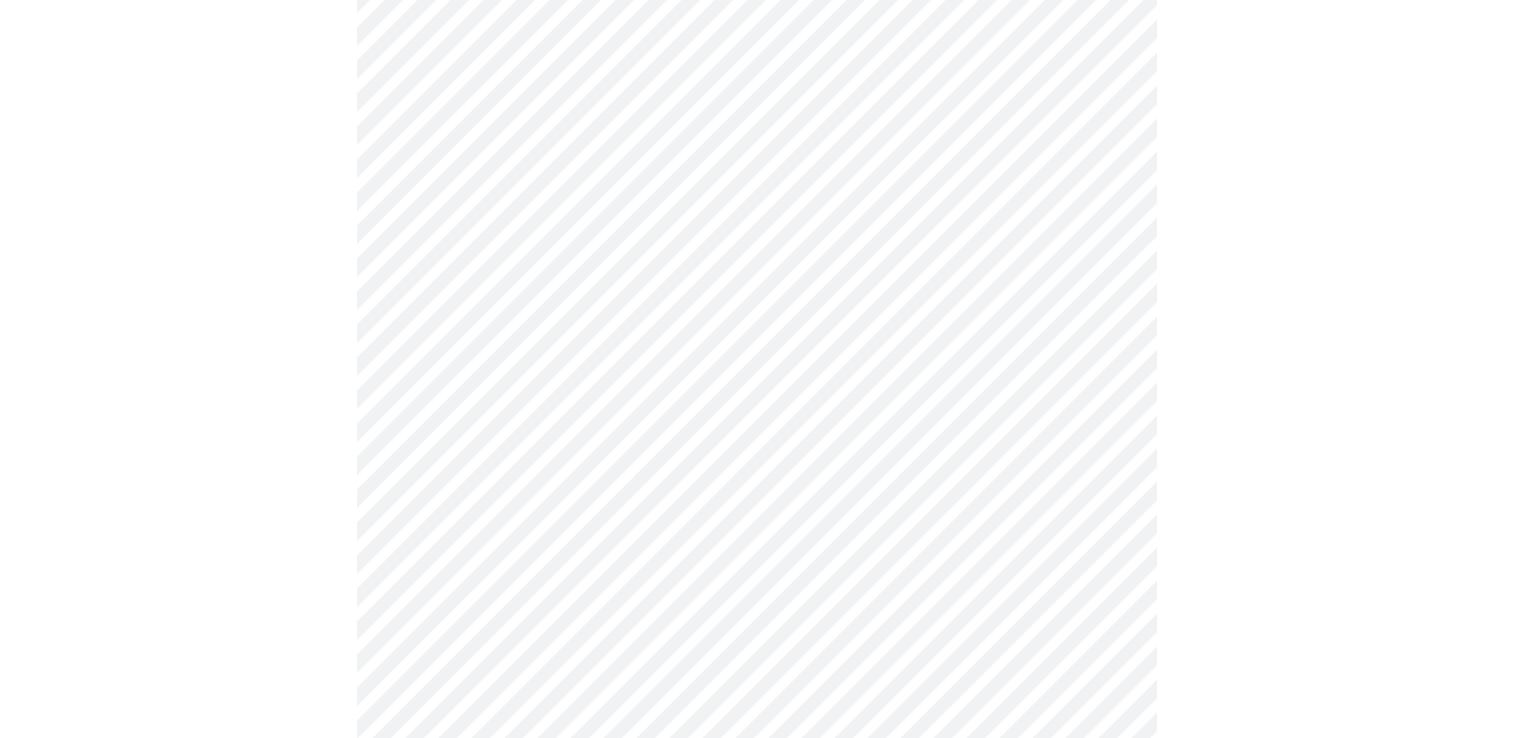 scroll, scrollTop: 1000, scrollLeft: 0, axis: vertical 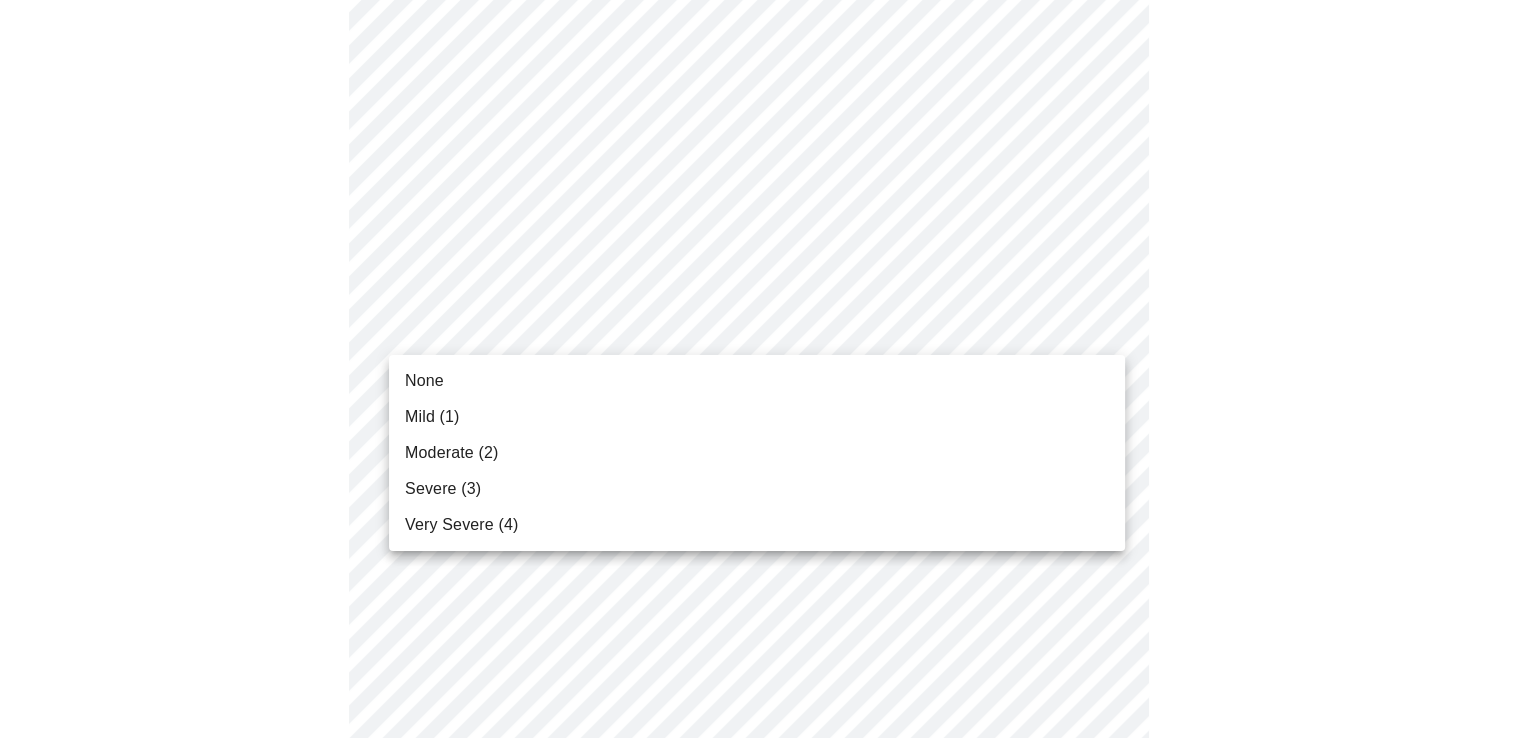 click on "MyMenopauseRx Appointments Messaging Labs Uploads Medications Community Refer a Friend Hi [PERSON_NAME]   Intake Questions for [DATE] 4:00pm-4:20pm 3  /  13 Settings Billing Invoices Log out None Mild (1) Moderate (2) Severe (3) Very Severe (4)" at bounding box center [756, 253] 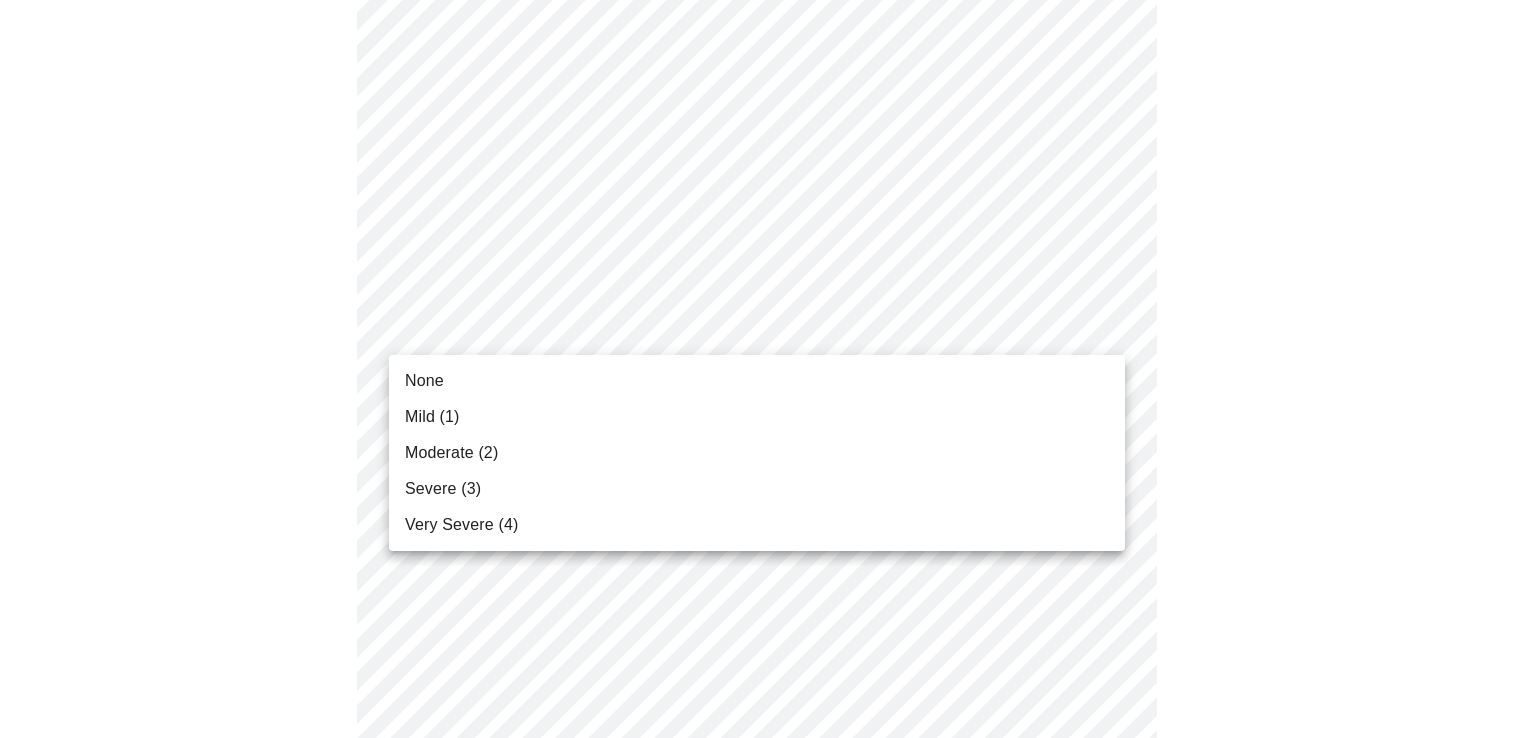 click on "Mild (1)" at bounding box center [757, 417] 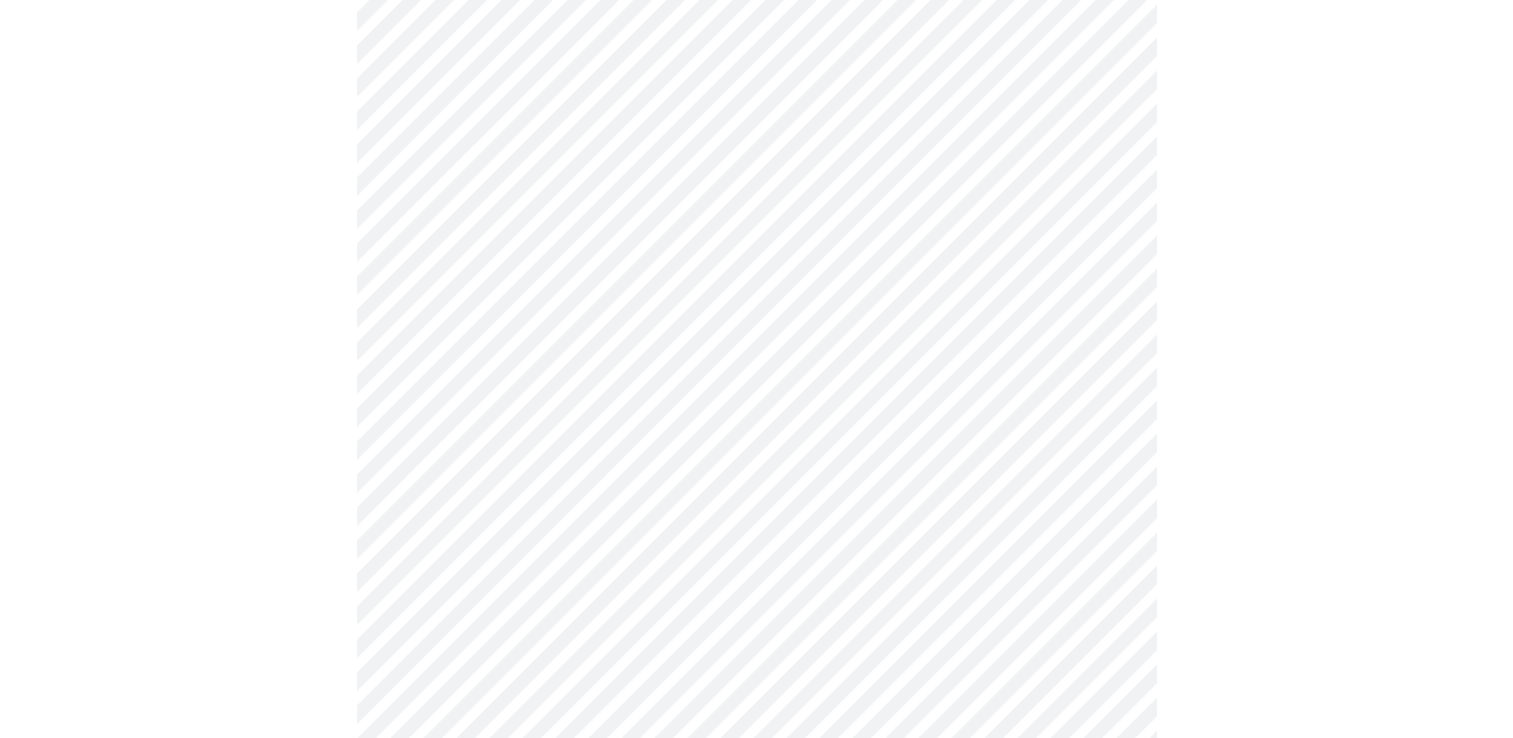 click on "MyMenopauseRx Appointments Messaging Labs Uploads Medications Community Refer a Friend Hi [PERSON_NAME]   Intake Questions for [DATE] 4:00pm-4:20pm 3  /  13 Settings Billing Invoices Log out" at bounding box center [756, 239] 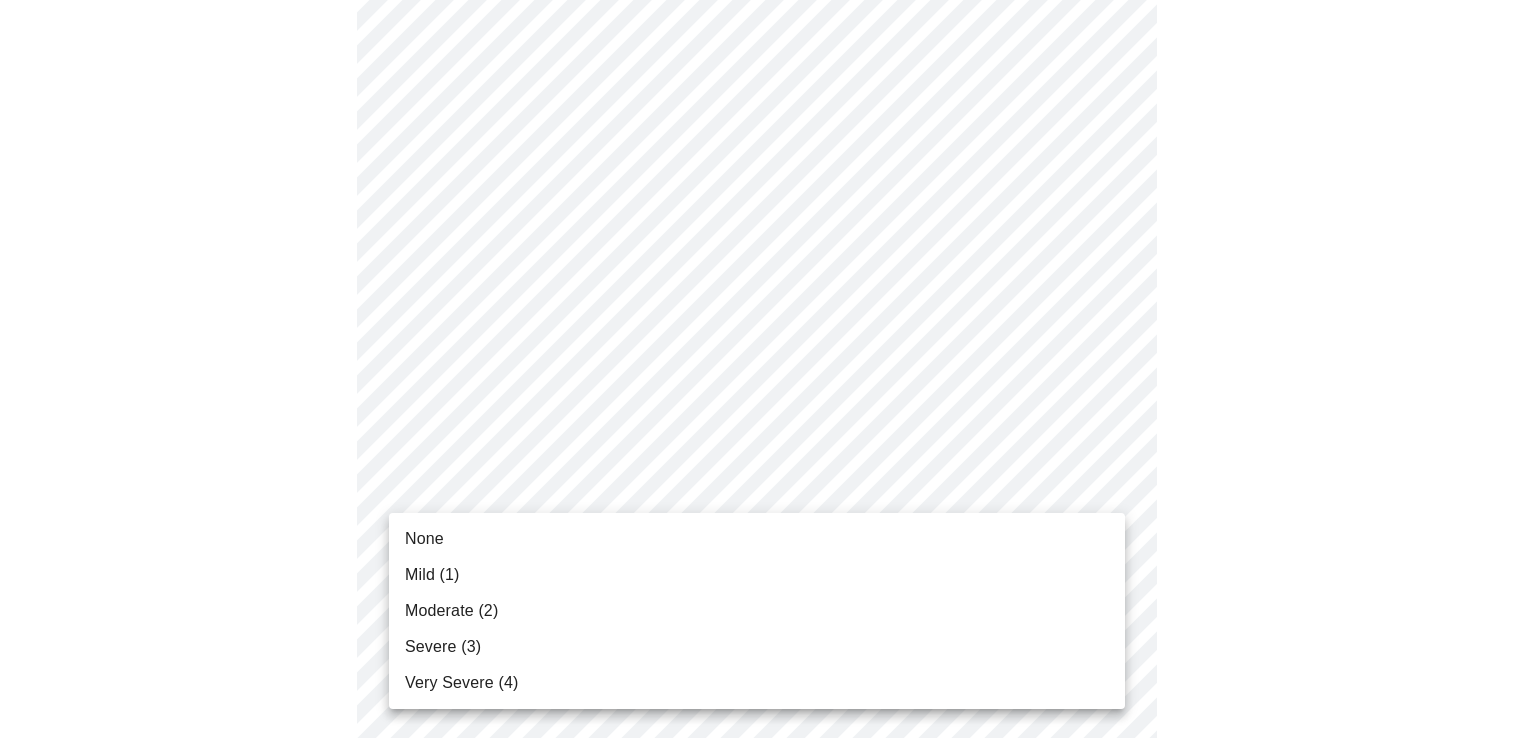 click on "None" at bounding box center [757, 539] 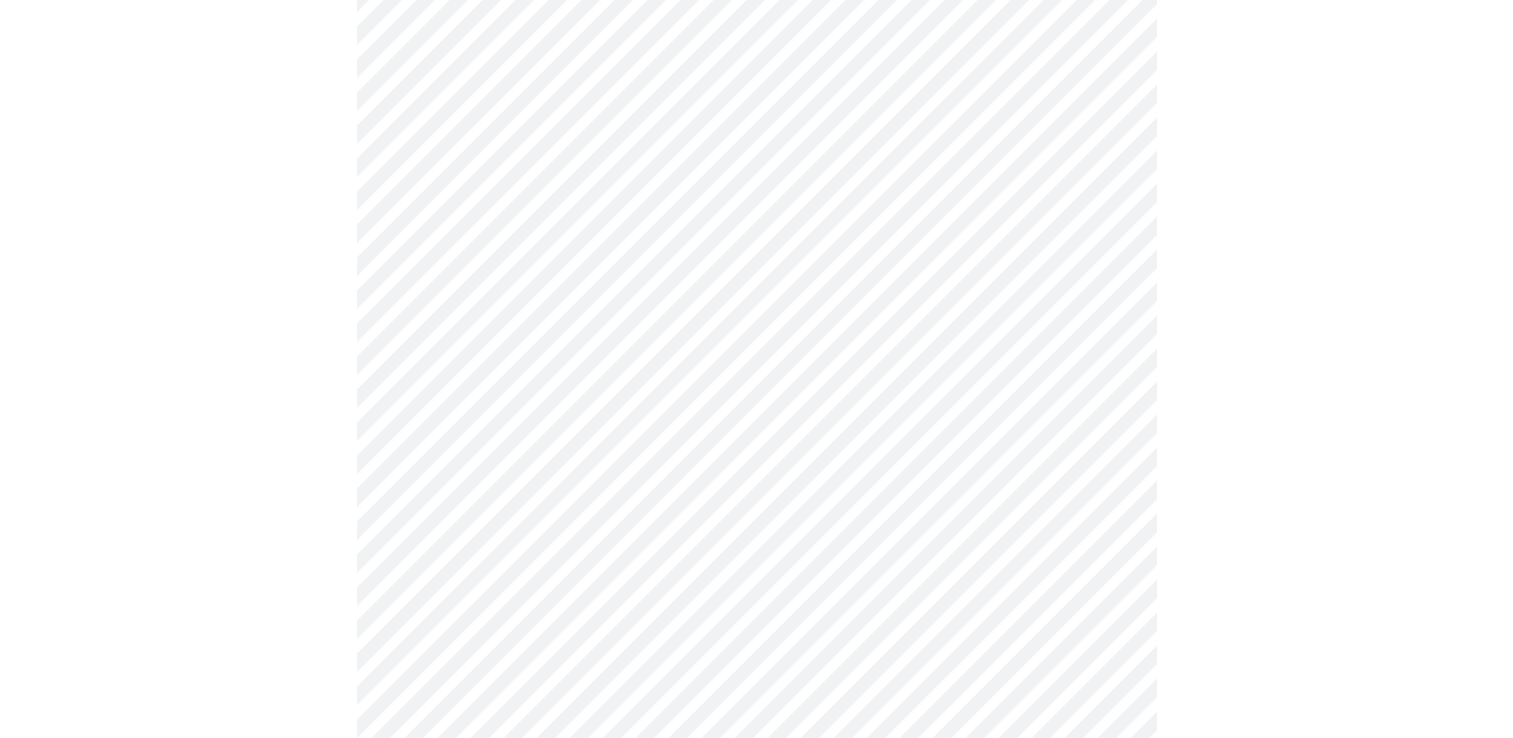 scroll, scrollTop: 1200, scrollLeft: 0, axis: vertical 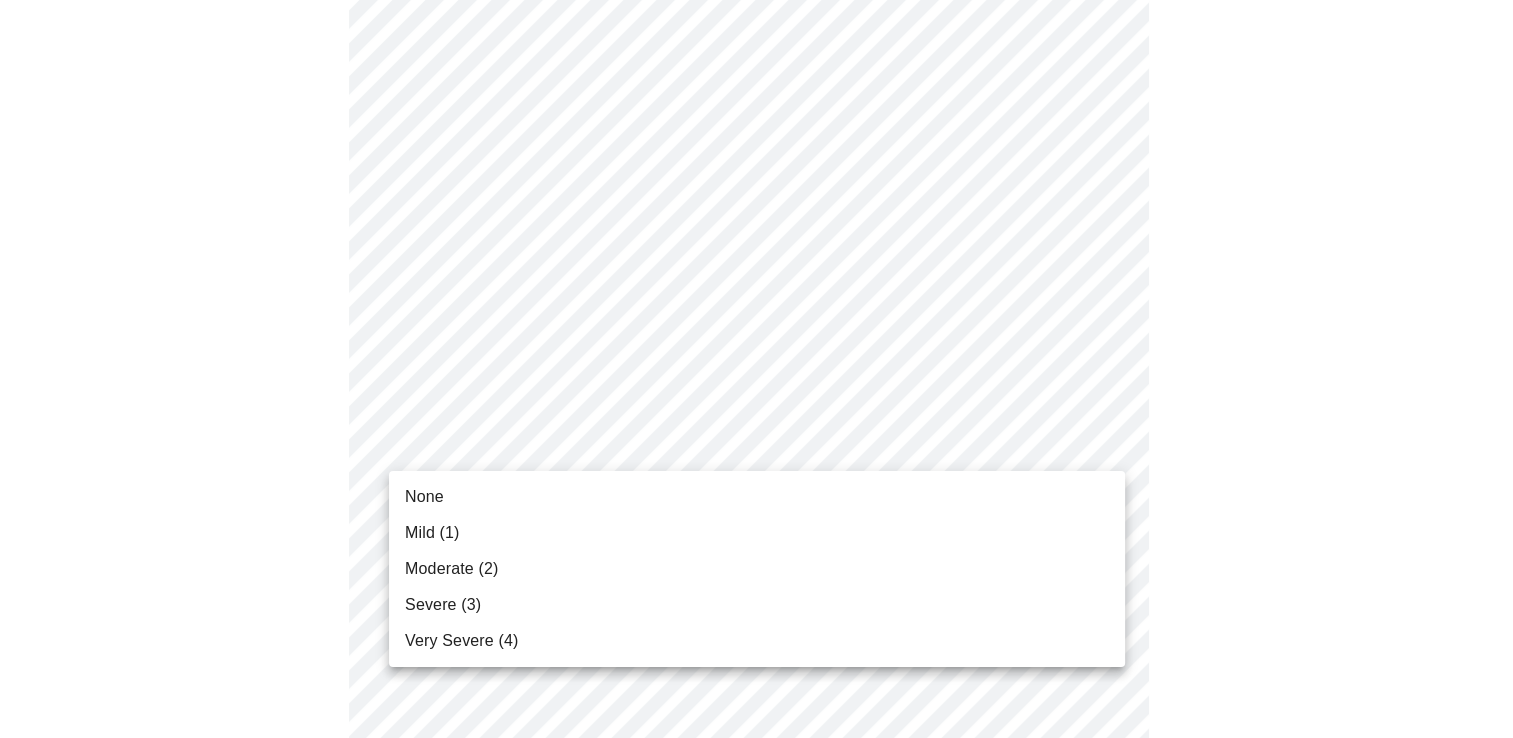 click on "MyMenopauseRx Appointments Messaging Labs Uploads Medications Community Refer a Friend Hi [PERSON_NAME]   Intake Questions for [DATE] 4:00pm-4:20pm 3  /  13 Settings Billing Invoices Log out None Mild (1) Moderate (2) Severe (3) Very Severe (4)" at bounding box center [756, 25] 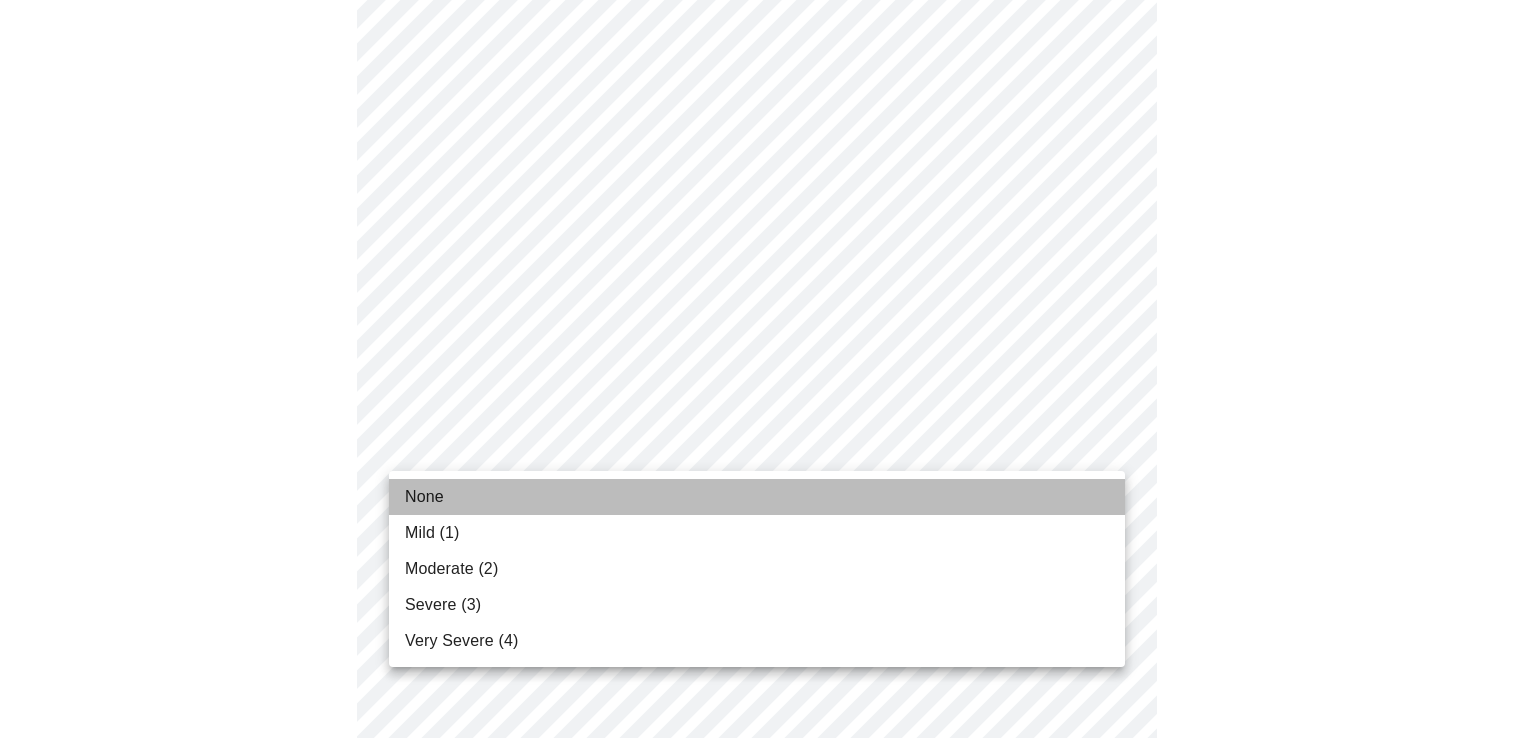 click on "None" at bounding box center (757, 497) 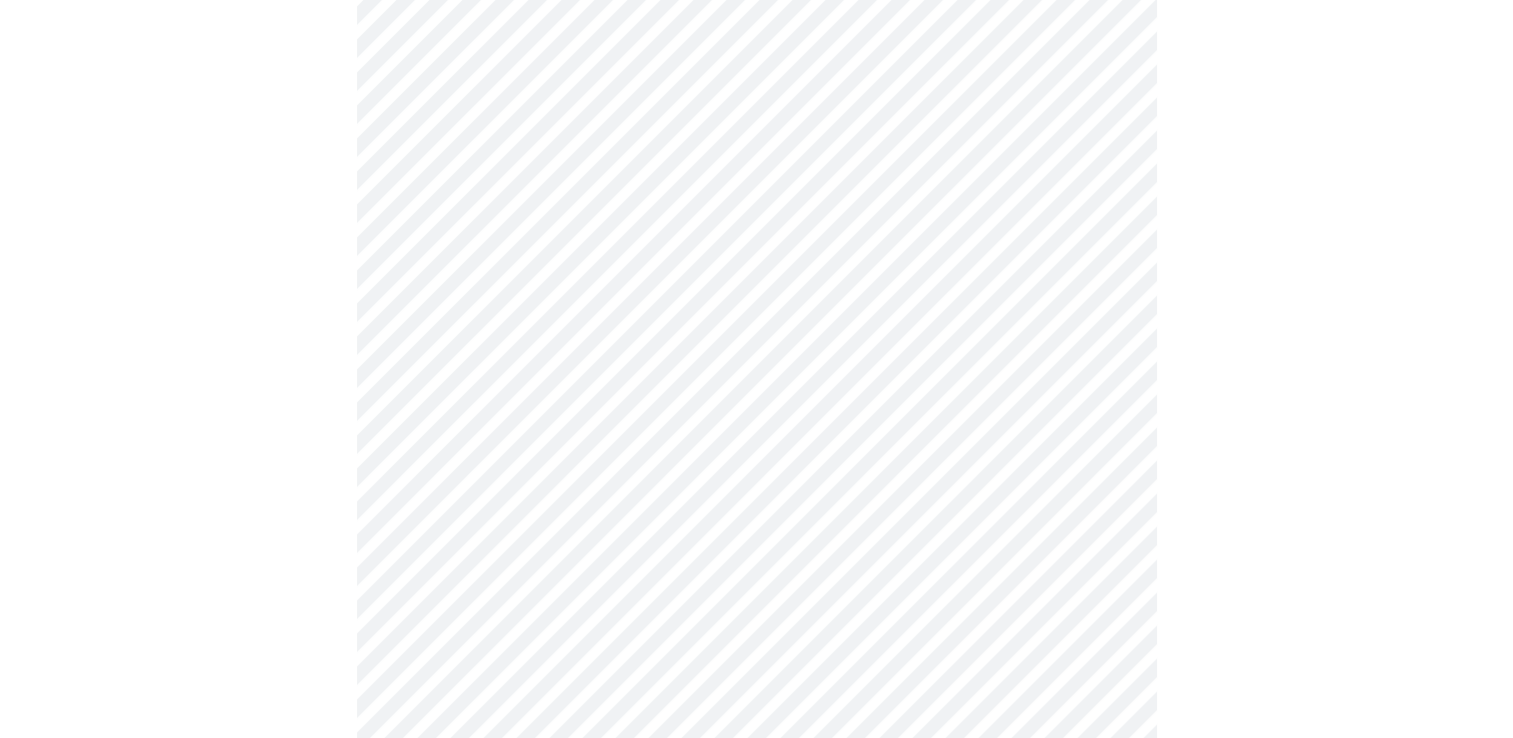 scroll, scrollTop: 1400, scrollLeft: 0, axis: vertical 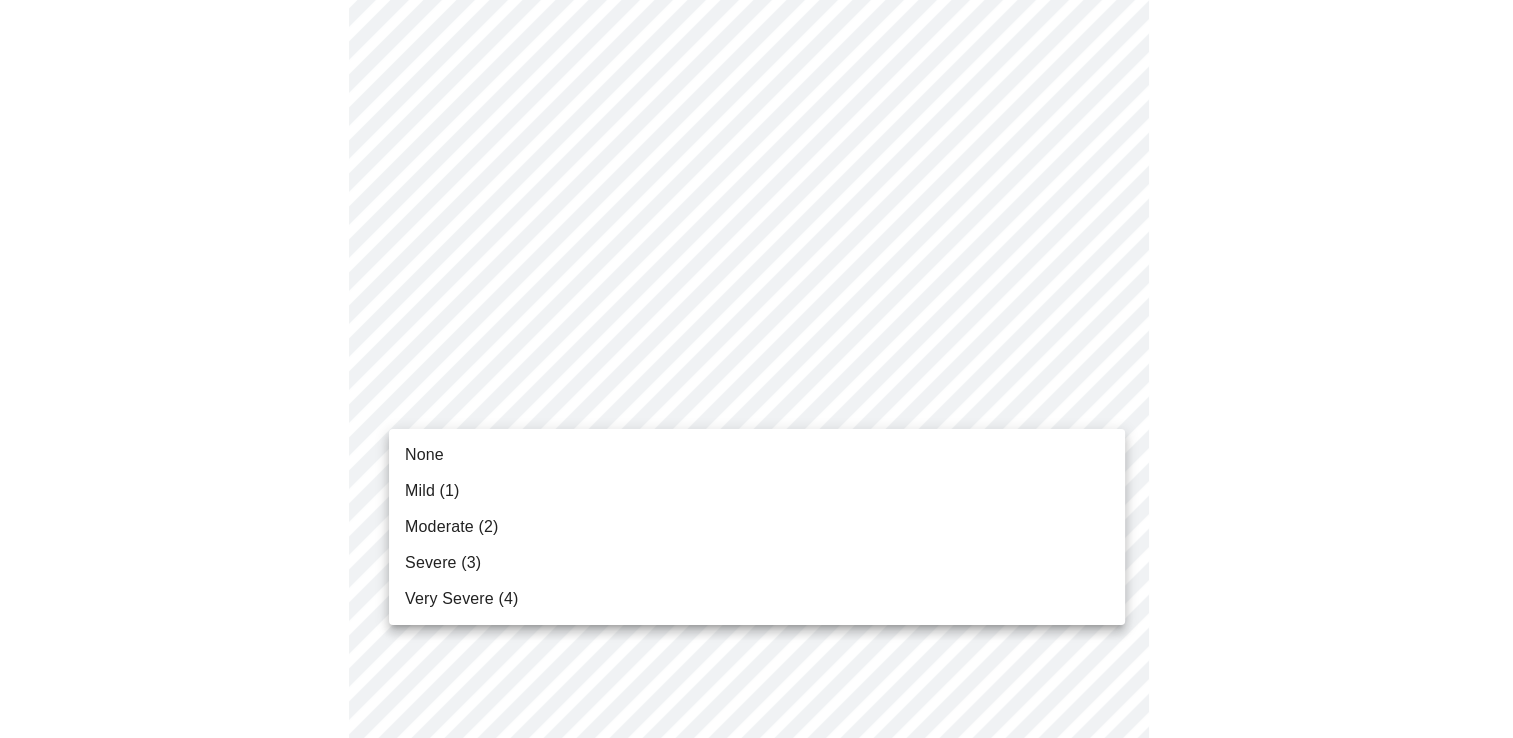 click on "MyMenopauseRx Appointments Messaging Labs Uploads Medications Community Refer a Friend Hi [PERSON_NAME]   Intake Questions for [DATE] 4:00pm-4:20pm 3  /  13 Settings Billing Invoices Log out None Mild (1) Moderate (2) Severe (3) Very Severe (4)" at bounding box center [756, -189] 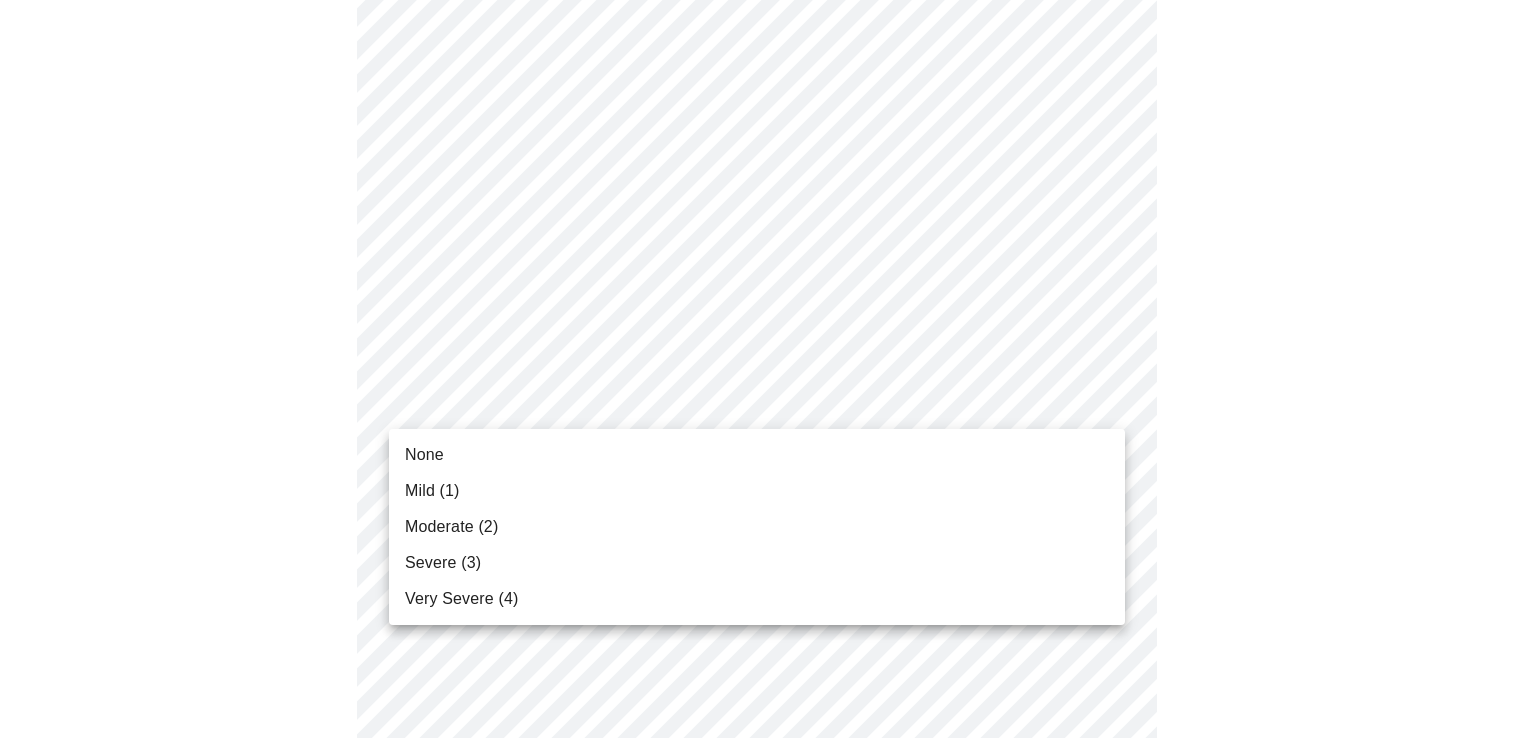 click on "None" at bounding box center [757, 455] 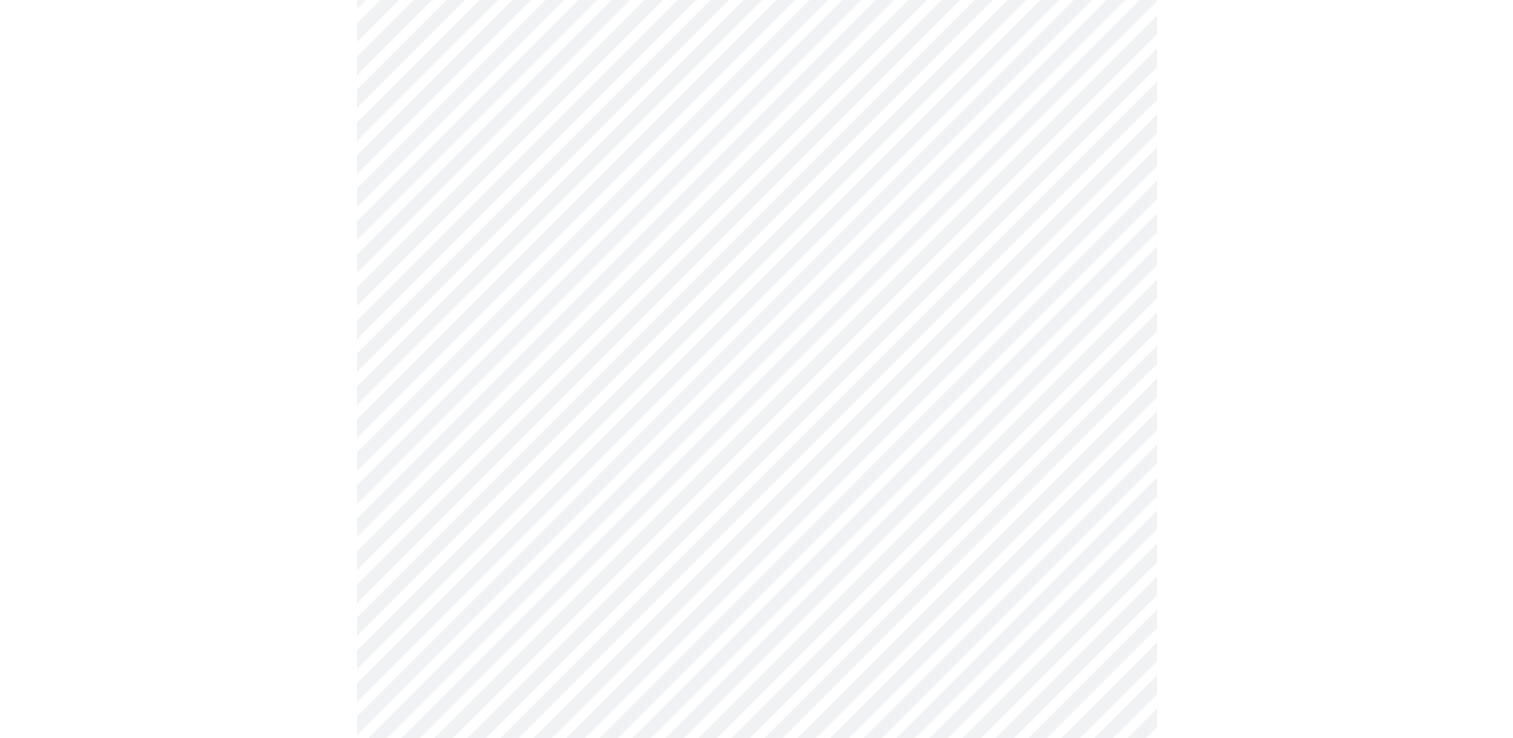 scroll, scrollTop: 1500, scrollLeft: 0, axis: vertical 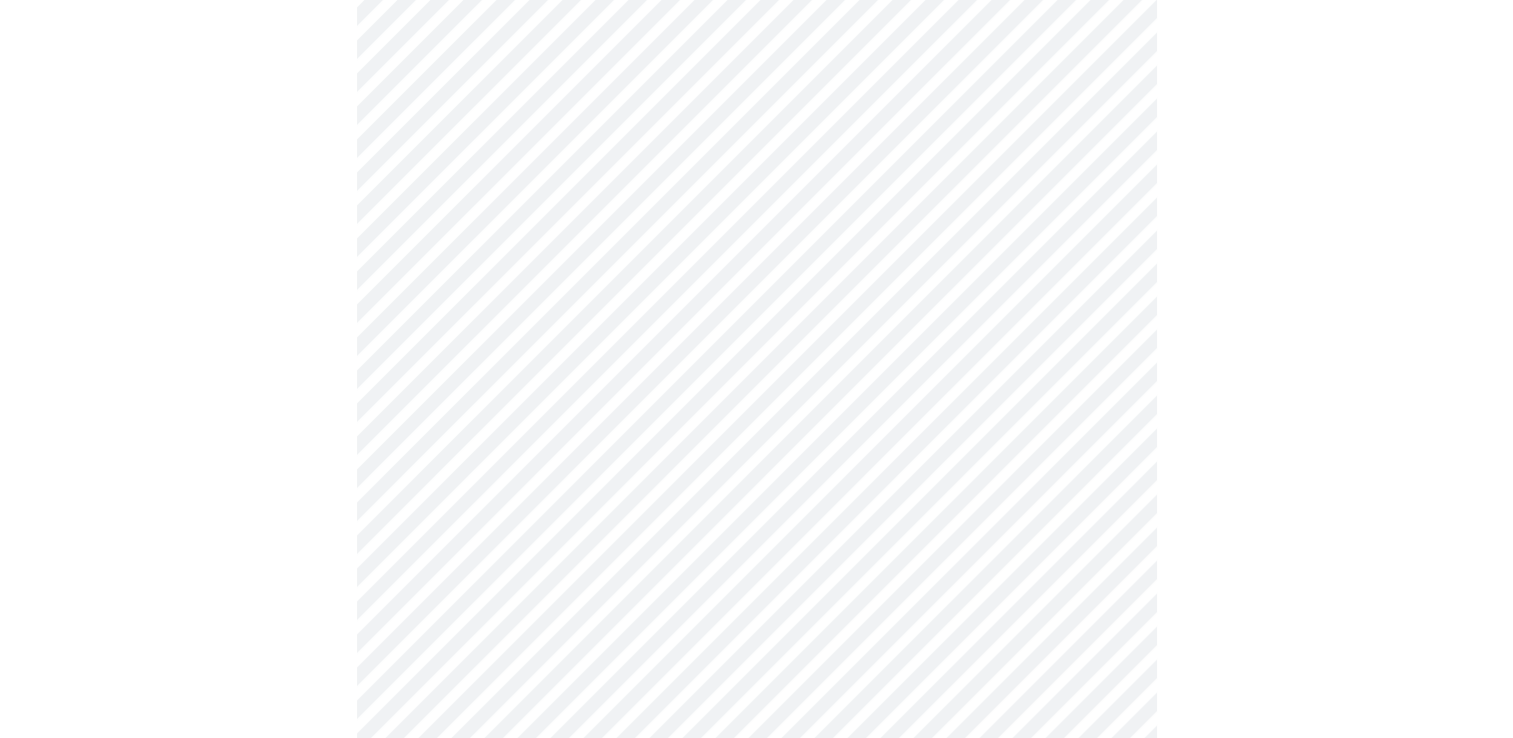 click on "MyMenopauseRx Appointments Messaging Labs Uploads Medications Community Refer a Friend Hi [PERSON_NAME]   Intake Questions for [DATE] 4:00pm-4:20pm 3  /  13 Settings Billing Invoices Log out" at bounding box center [756, -303] 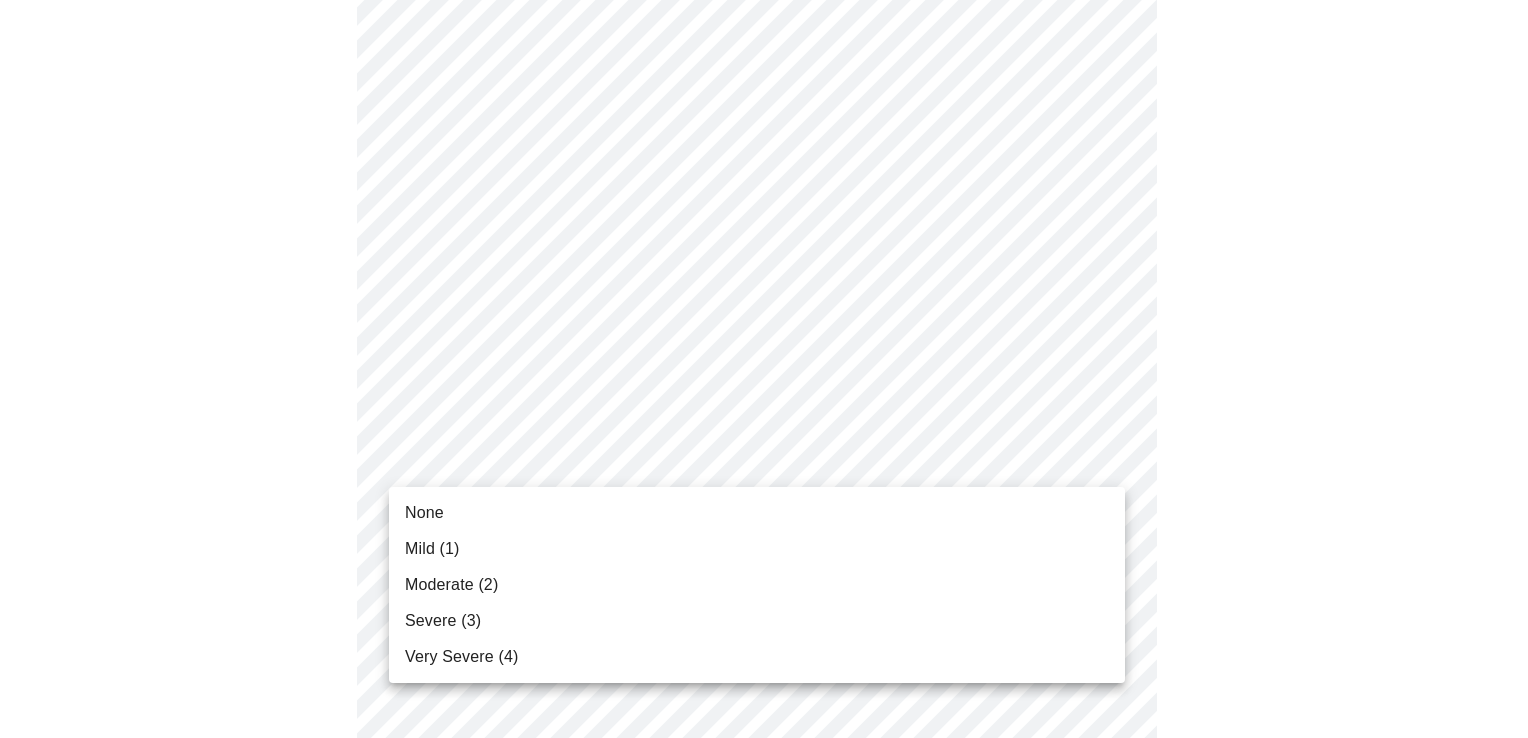click on "Mild (1)" at bounding box center [757, 549] 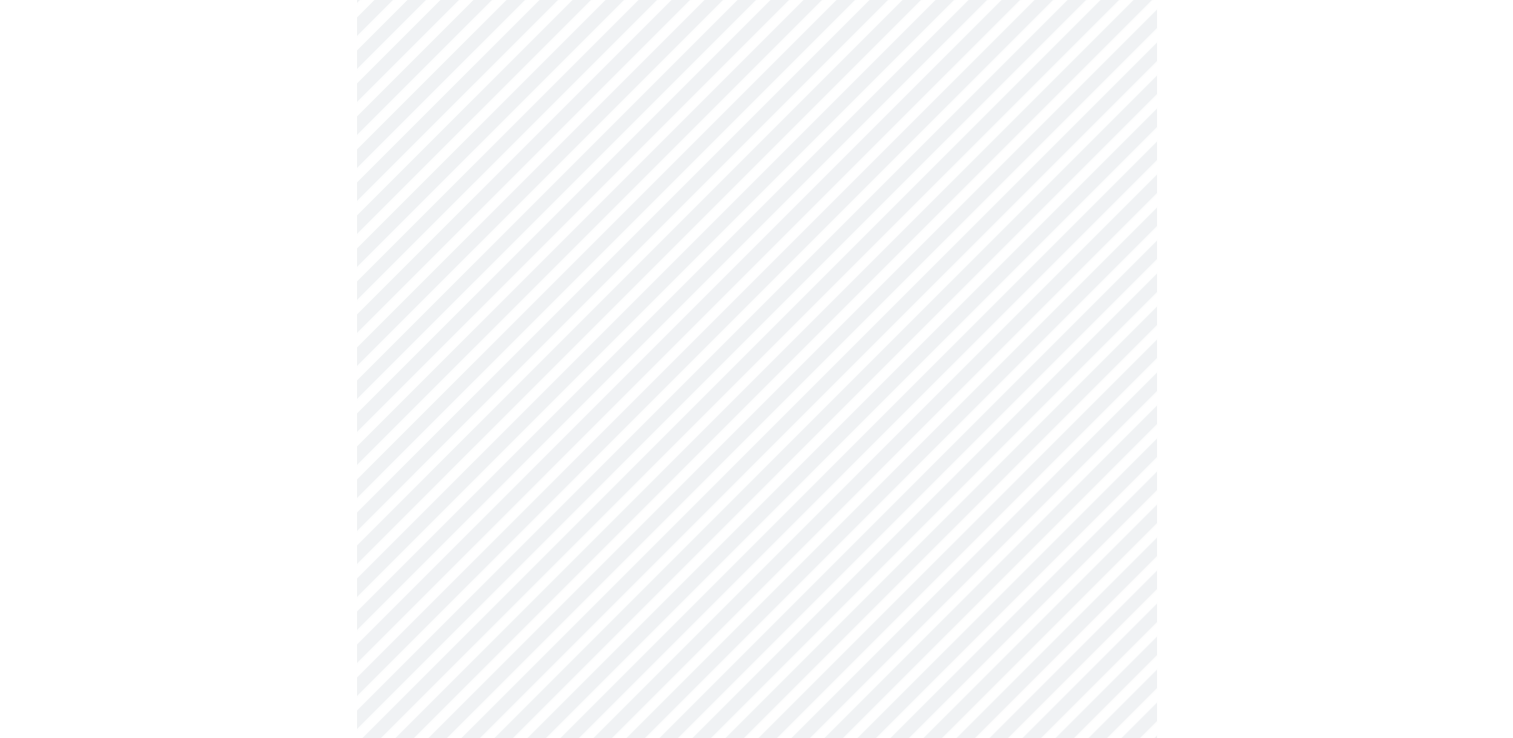 scroll, scrollTop: 700, scrollLeft: 0, axis: vertical 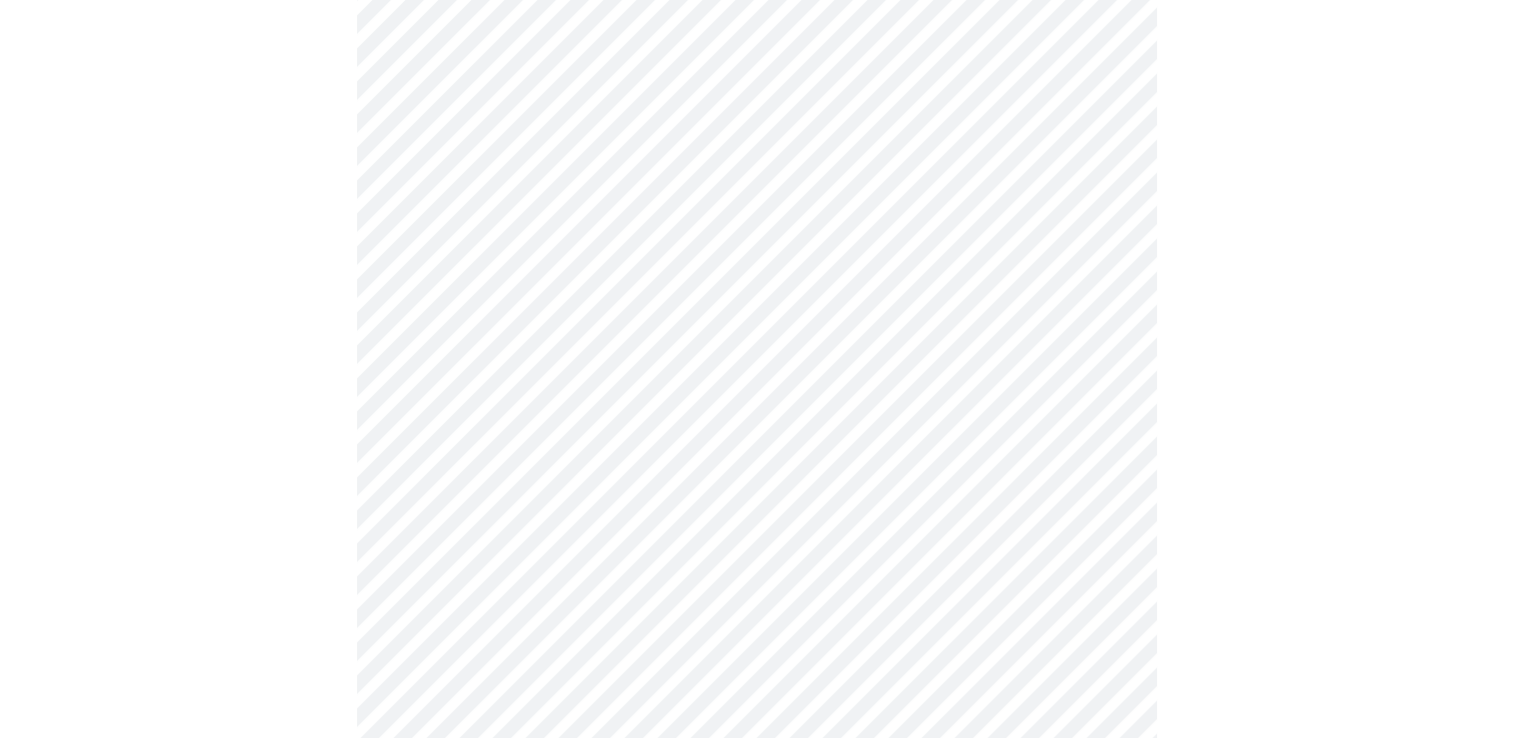 click on "MyMenopauseRx Appointments Messaging Labs Uploads Medications Community Refer a Friend Hi [PERSON_NAME]   Intake Questions for [DATE] 4:00pm-4:20pm 4  /  13 Settings Billing Invoices Log out" at bounding box center (756, 253) 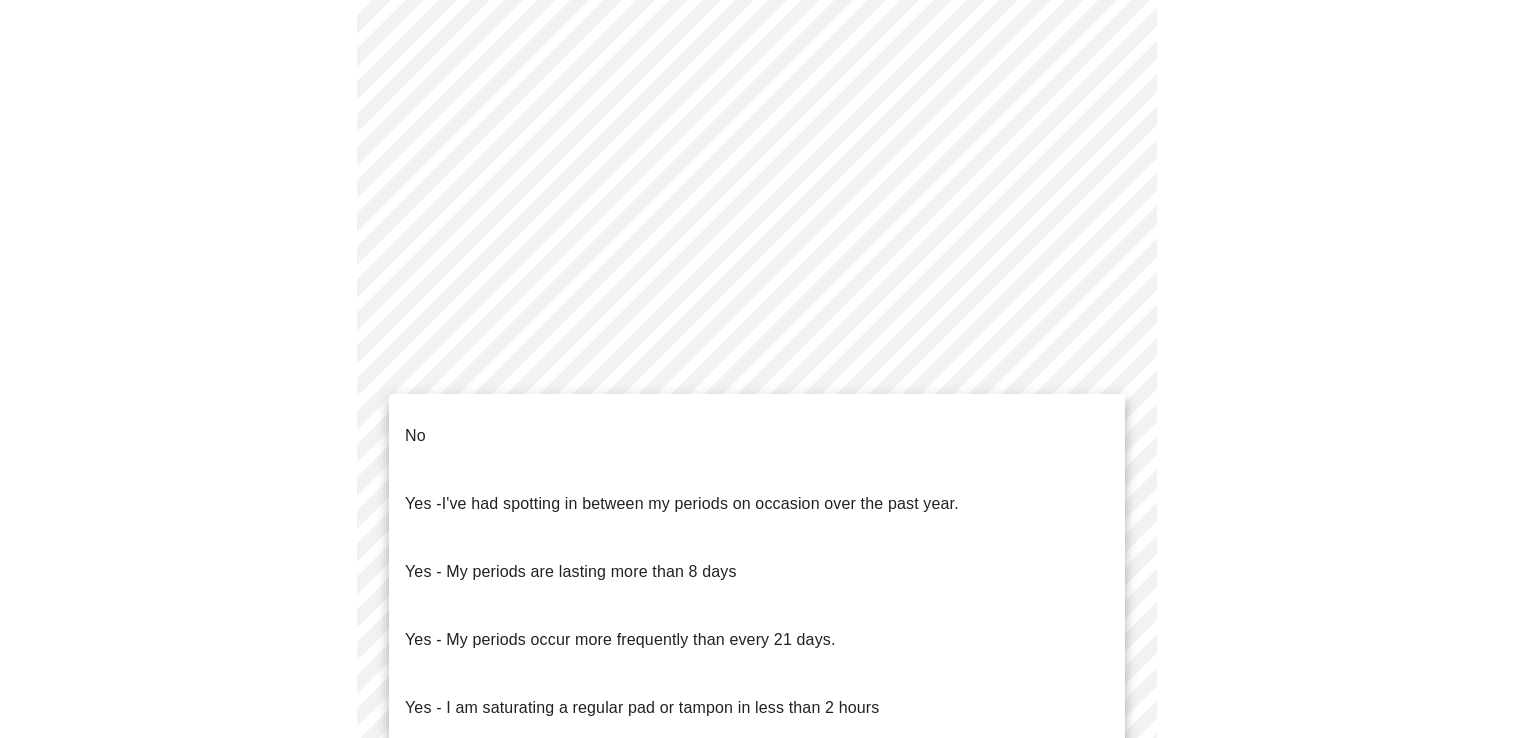 click on "No" at bounding box center [757, 436] 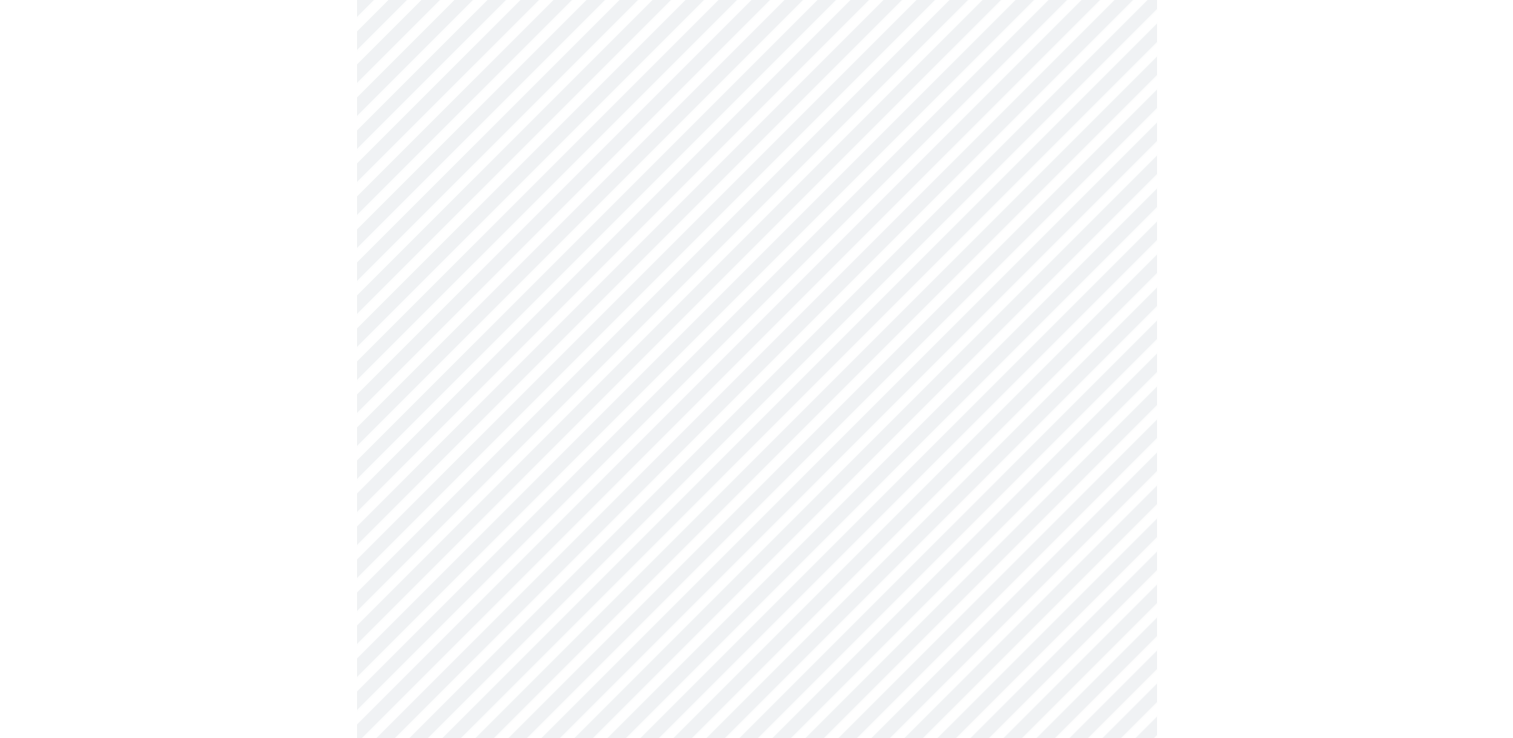 scroll, scrollTop: 900, scrollLeft: 0, axis: vertical 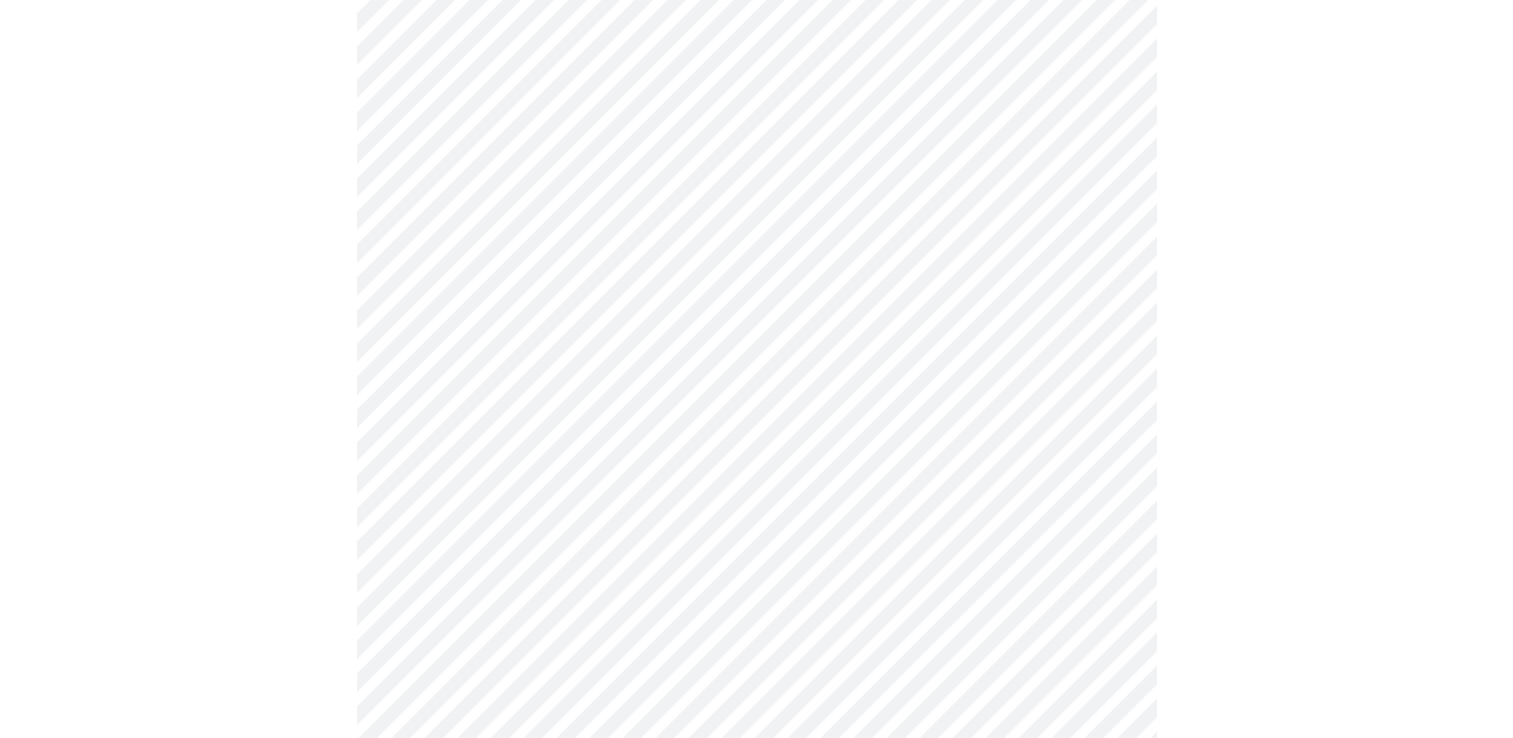 click on "MyMenopauseRx Appointments Messaging Labs Uploads Medications Community Refer a Friend Hi [PERSON_NAME]   Intake Questions for [DATE] 4:00pm-4:20pm 4  /  13 Settings Billing Invoices Log out" at bounding box center (756, 47) 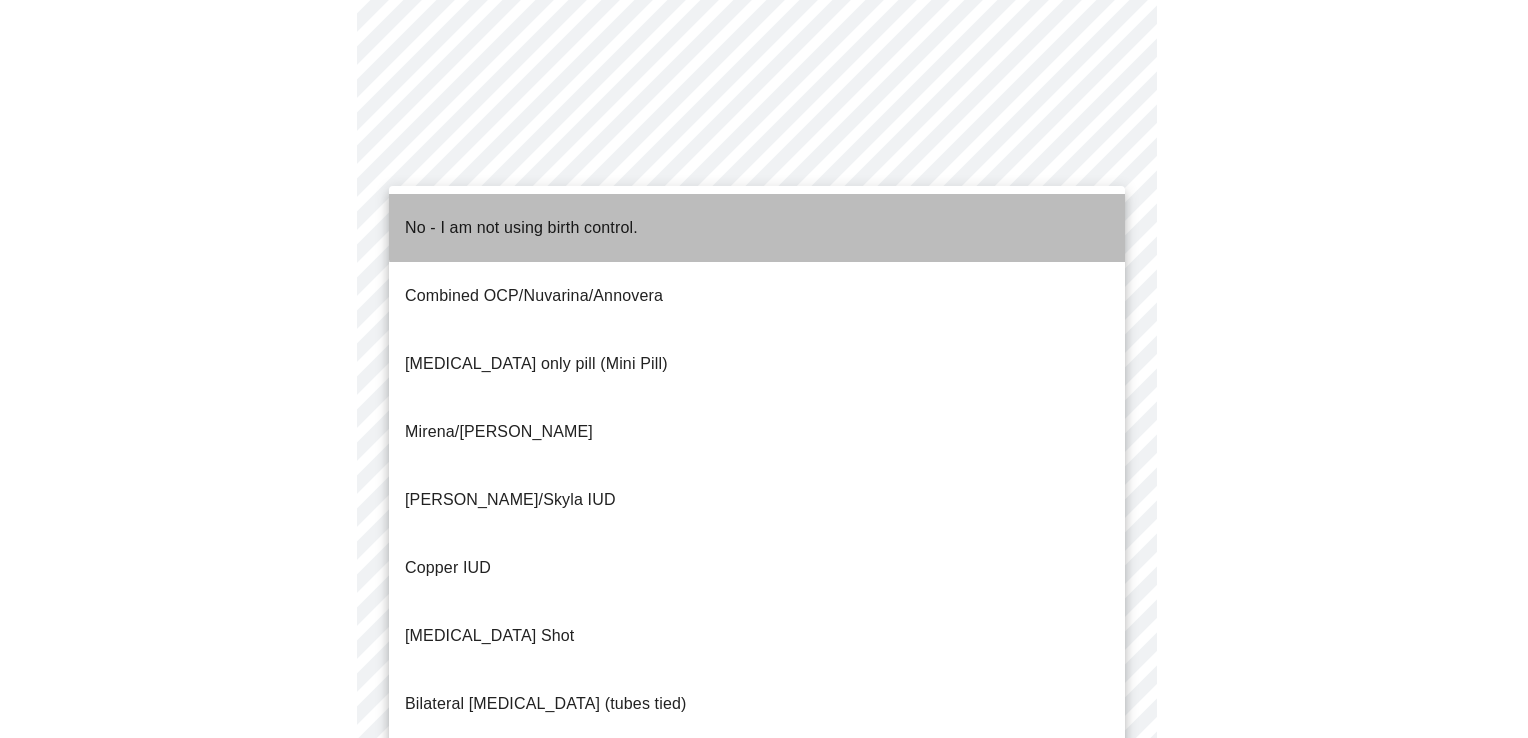 click on "No - I am not using birth control." at bounding box center [757, 228] 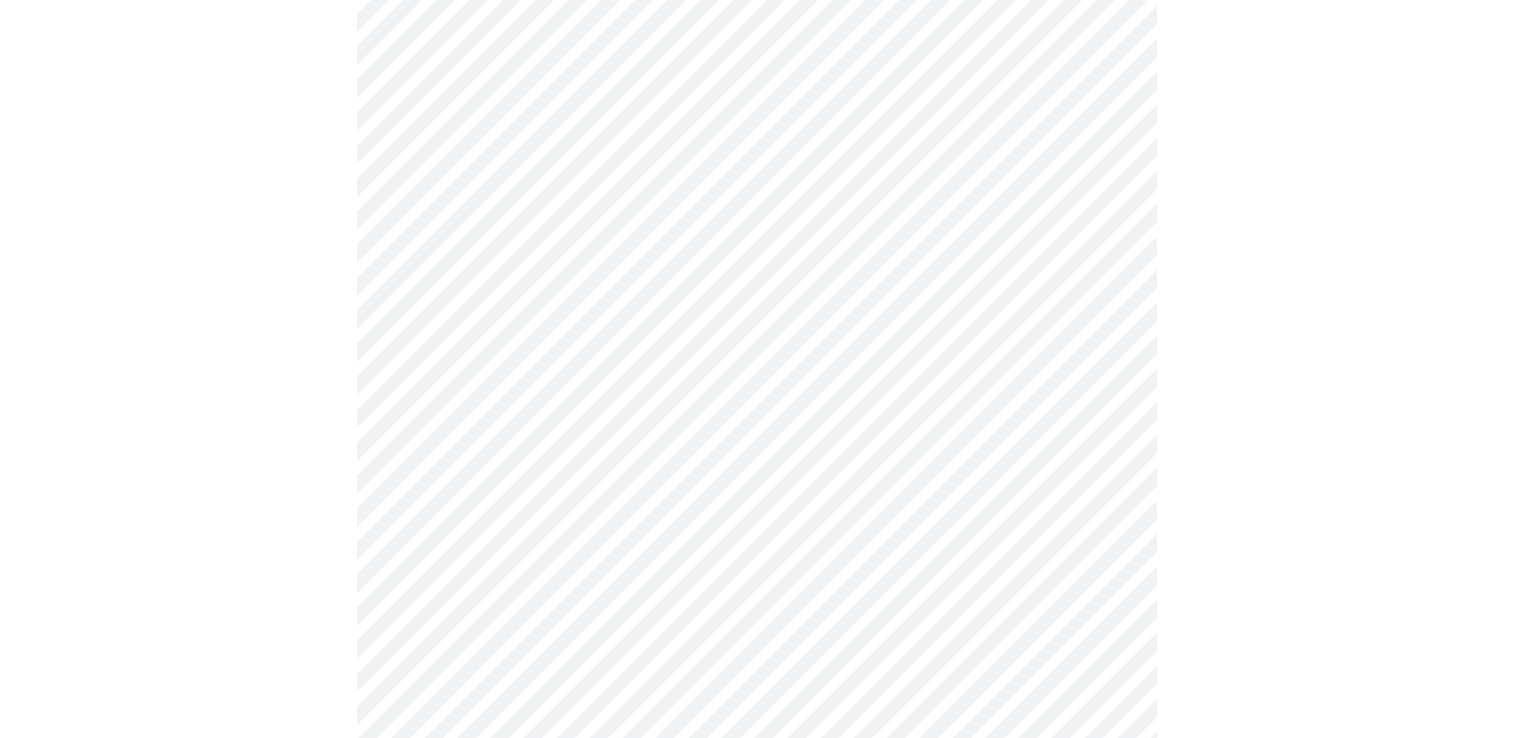 scroll, scrollTop: 1100, scrollLeft: 0, axis: vertical 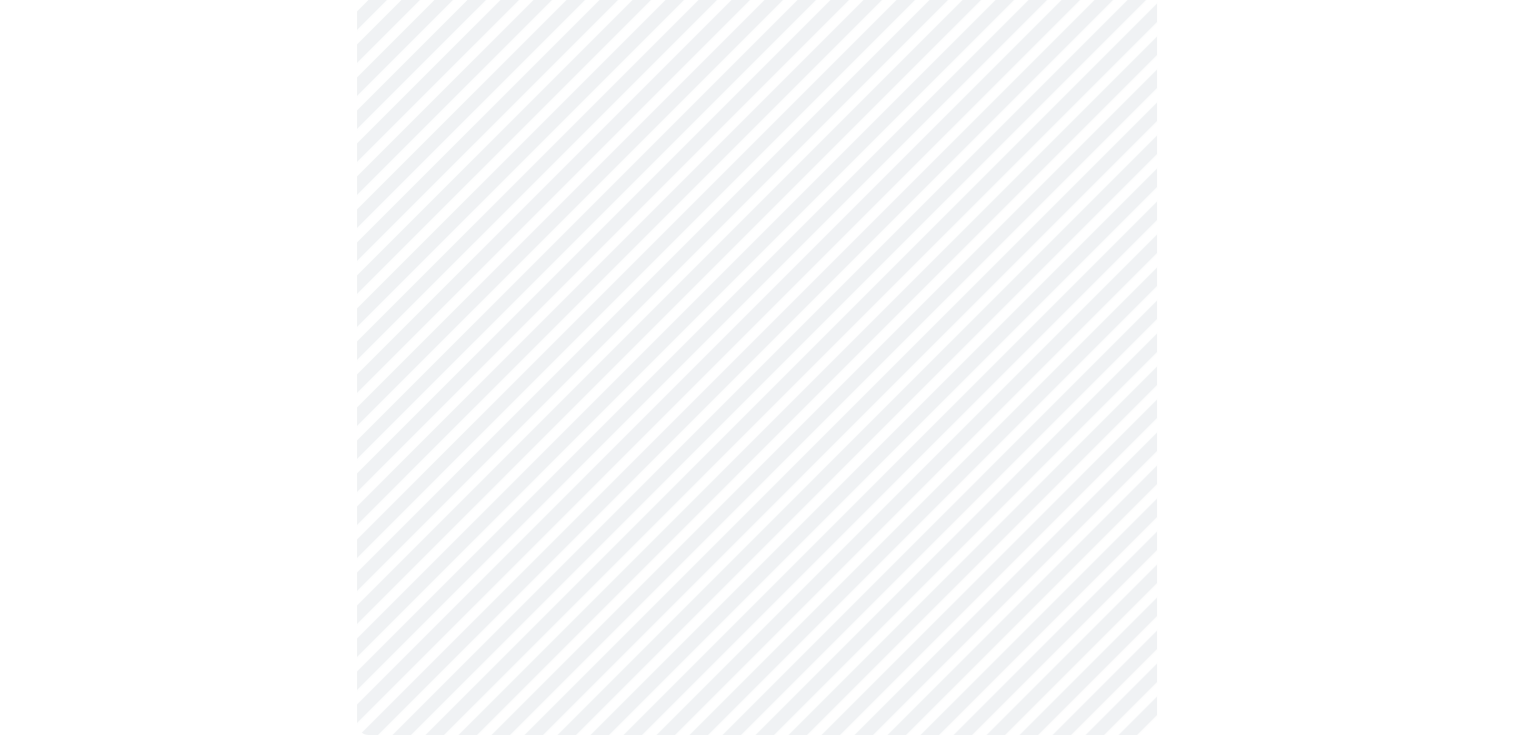 click on "MyMenopauseRx Appointments Messaging Labs Uploads Medications Community Refer a Friend Hi [PERSON_NAME]   Intake Questions for [DATE] 4:00pm-4:20pm 4  /  13 Settings Billing Invoices Log out" at bounding box center [756, -159] 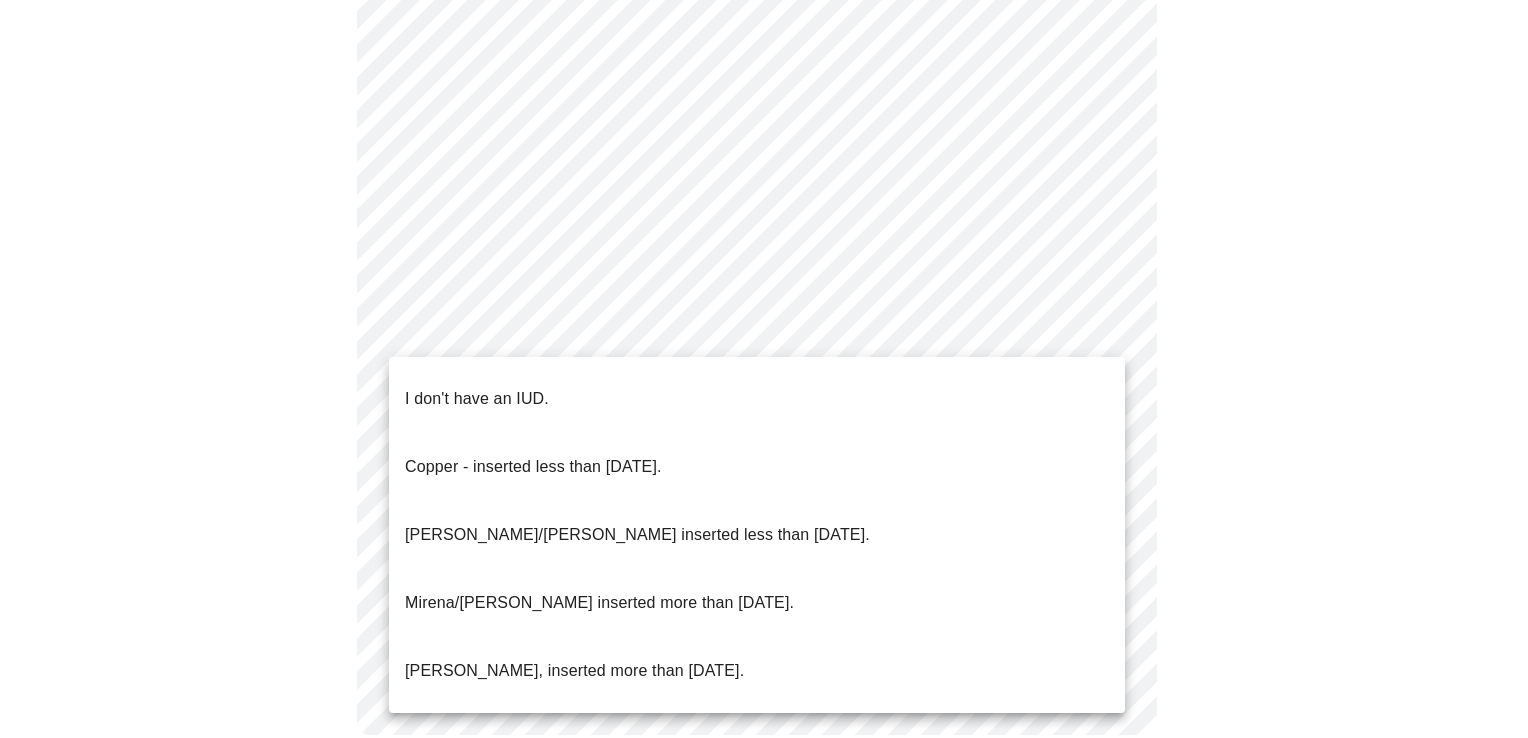 click on "I don't have an IUD." at bounding box center [757, 399] 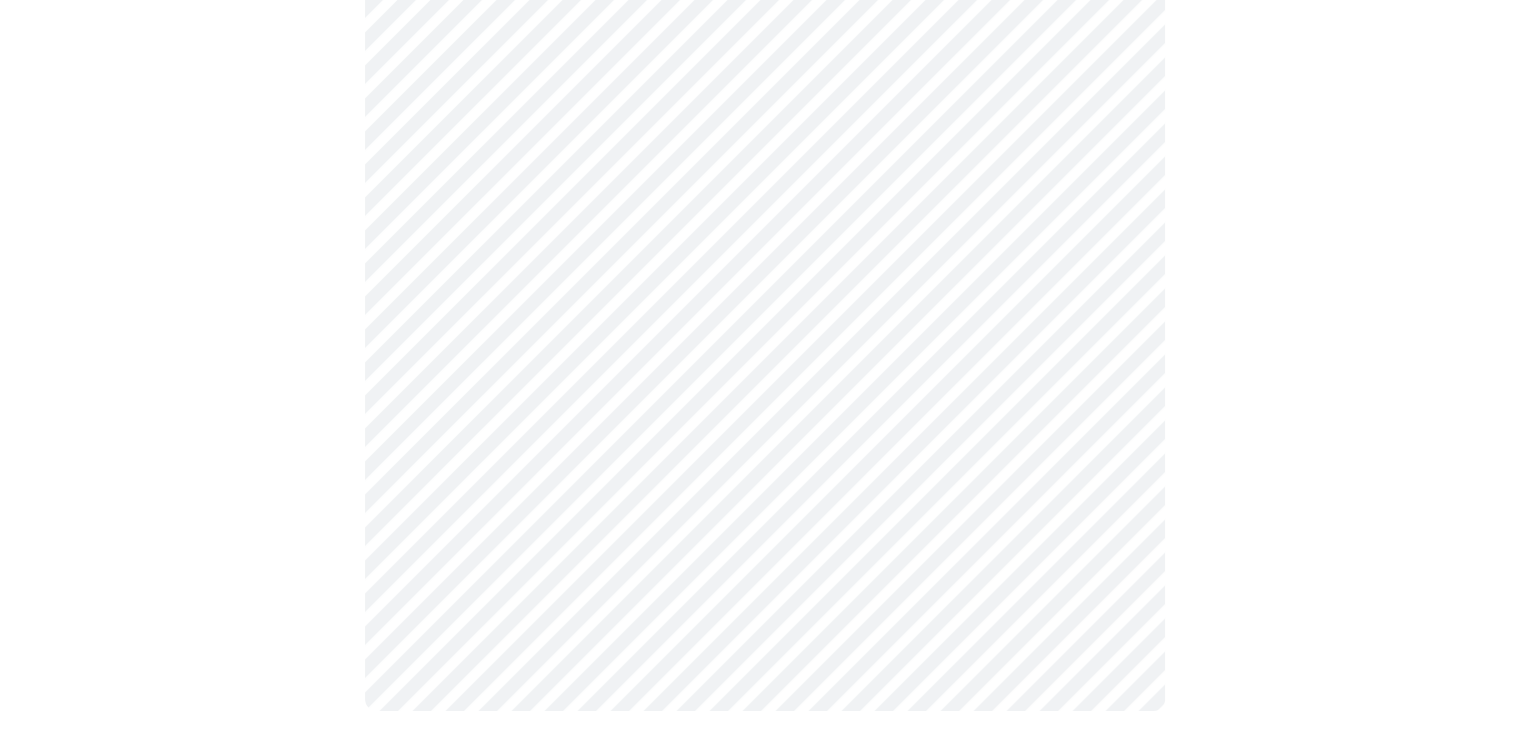 scroll, scrollTop: 1116, scrollLeft: 0, axis: vertical 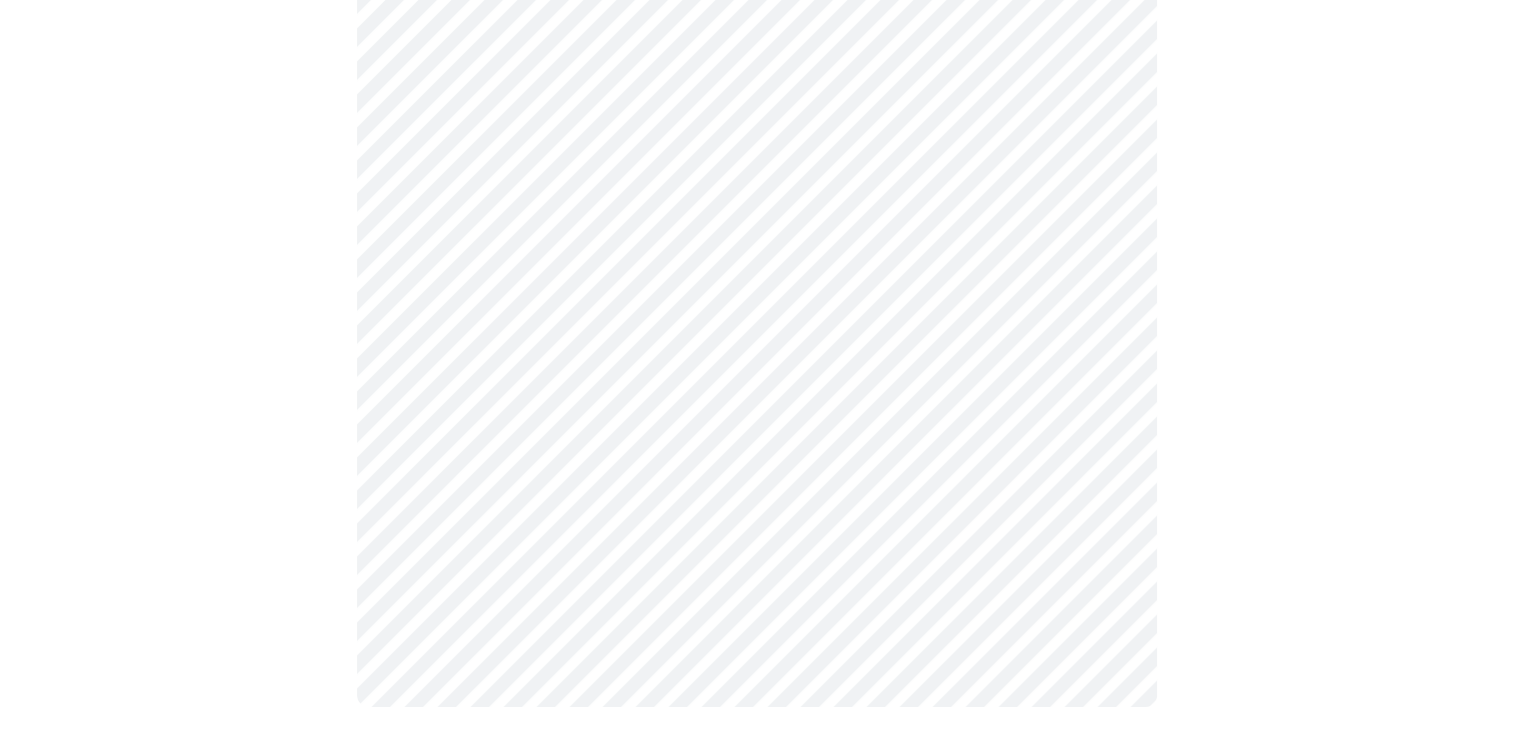 click on "MyMenopauseRx Appointments Messaging Labs Uploads Medications Community Refer a Friend Hi [PERSON_NAME]   Intake Questions for [DATE] 4:00pm-4:20pm 4  /  13 Settings Billing Invoices Log out" at bounding box center [756, -181] 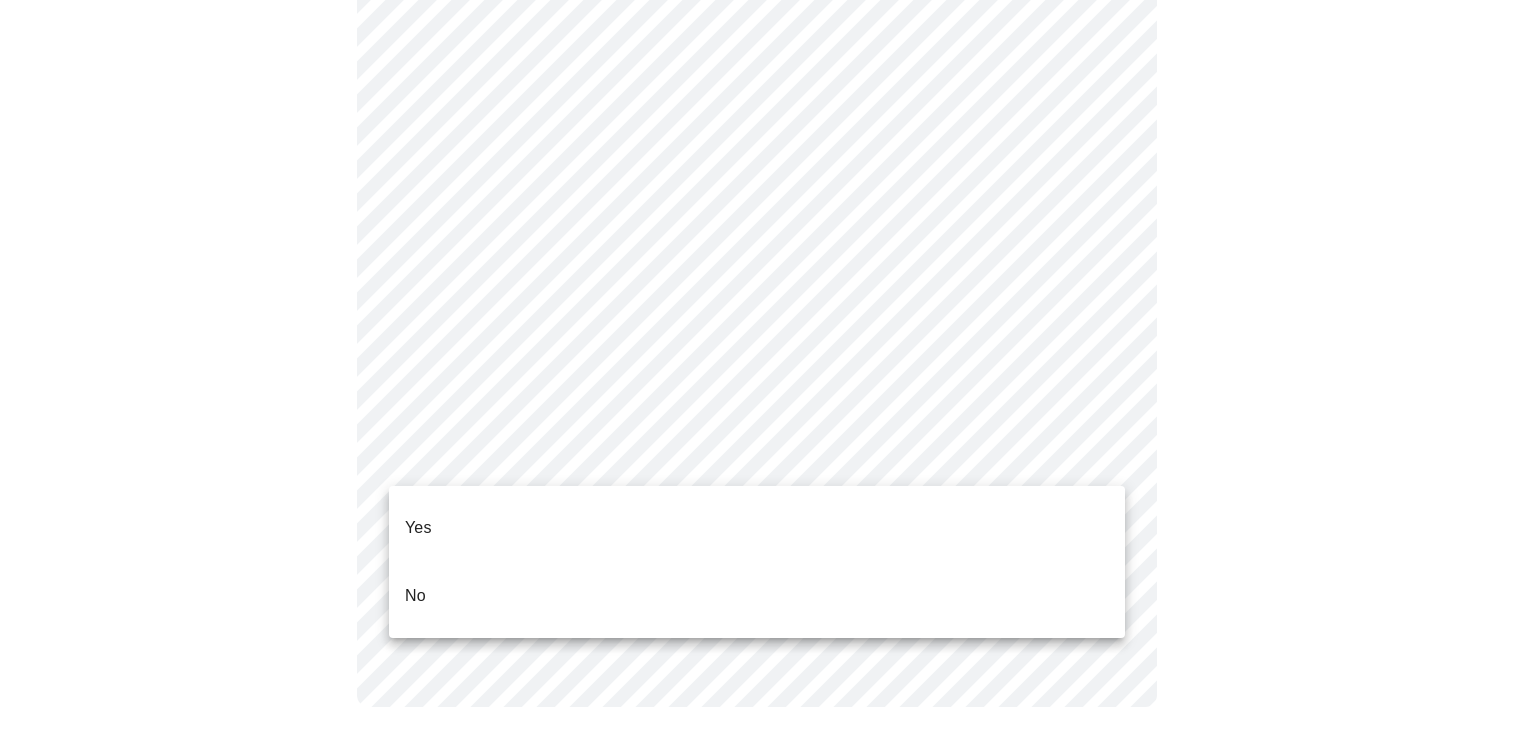 click on "No" at bounding box center (757, 596) 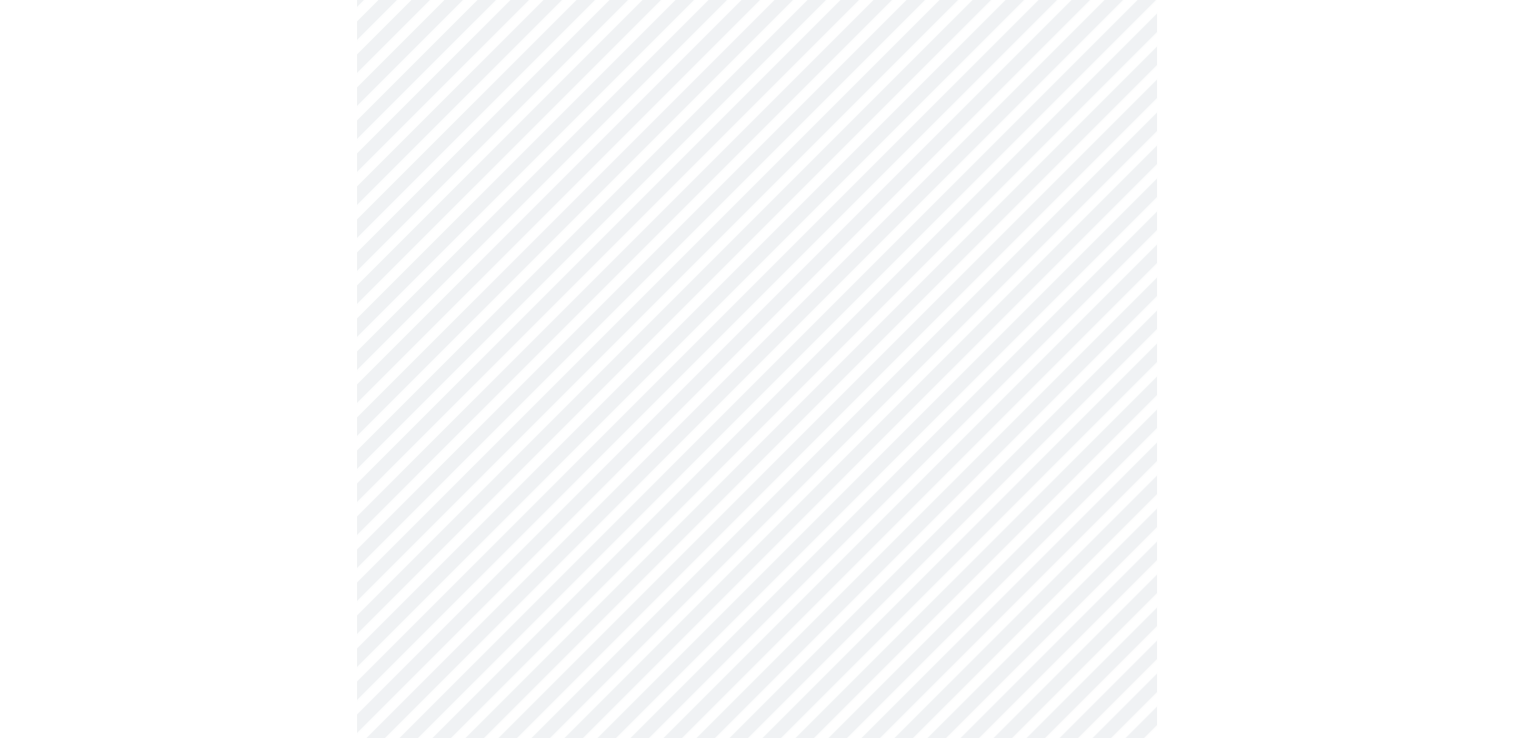 scroll, scrollTop: 300, scrollLeft: 0, axis: vertical 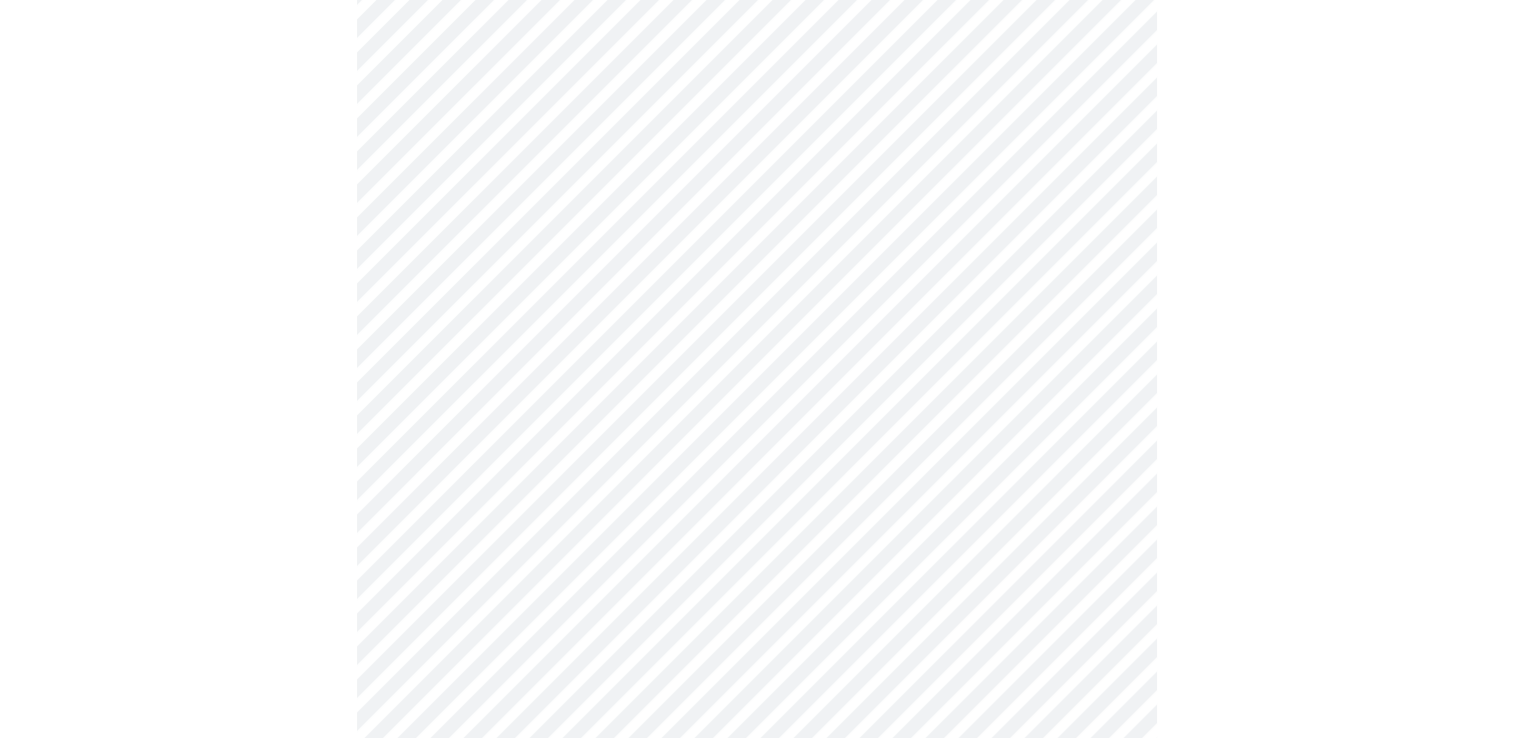 click at bounding box center [756, 423] 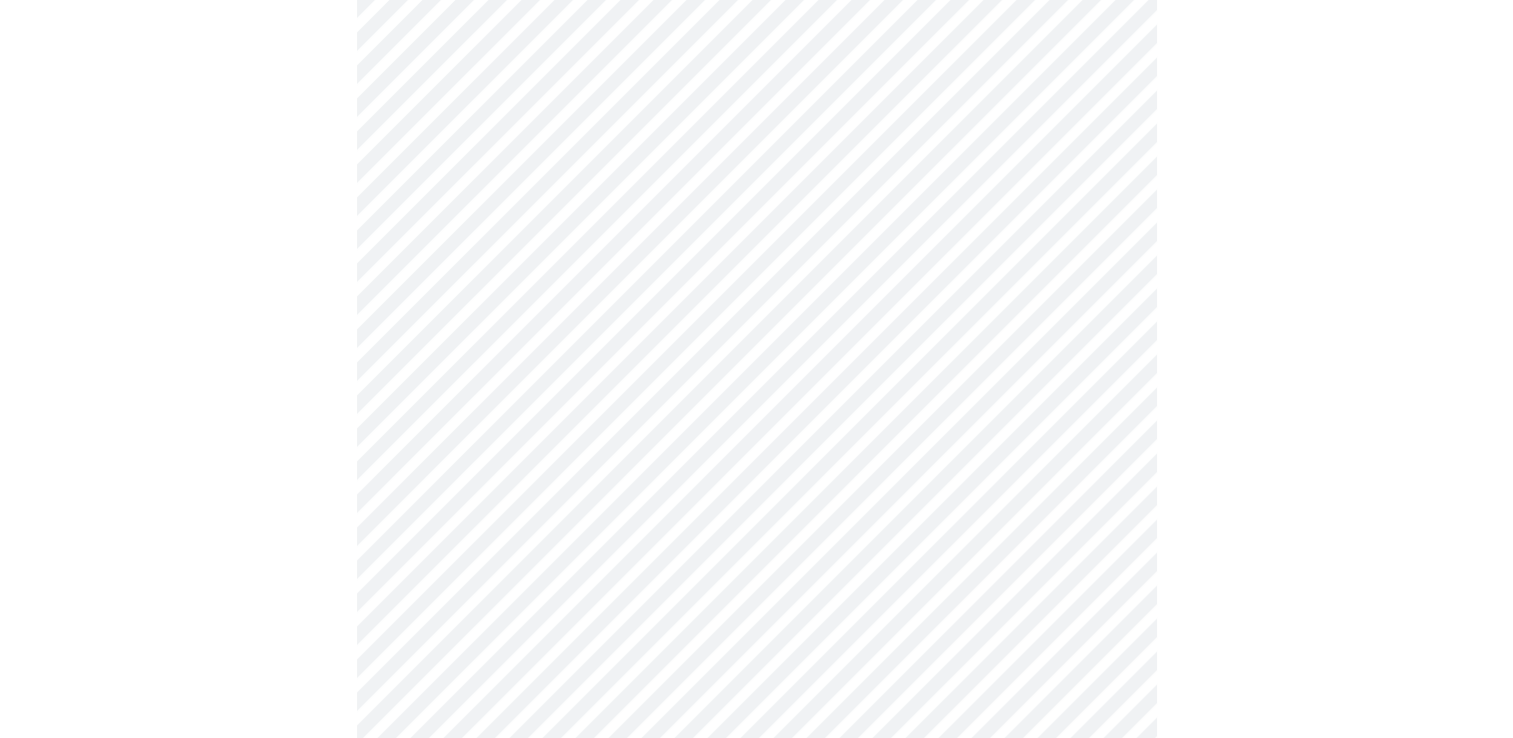 scroll, scrollTop: 5300, scrollLeft: 0, axis: vertical 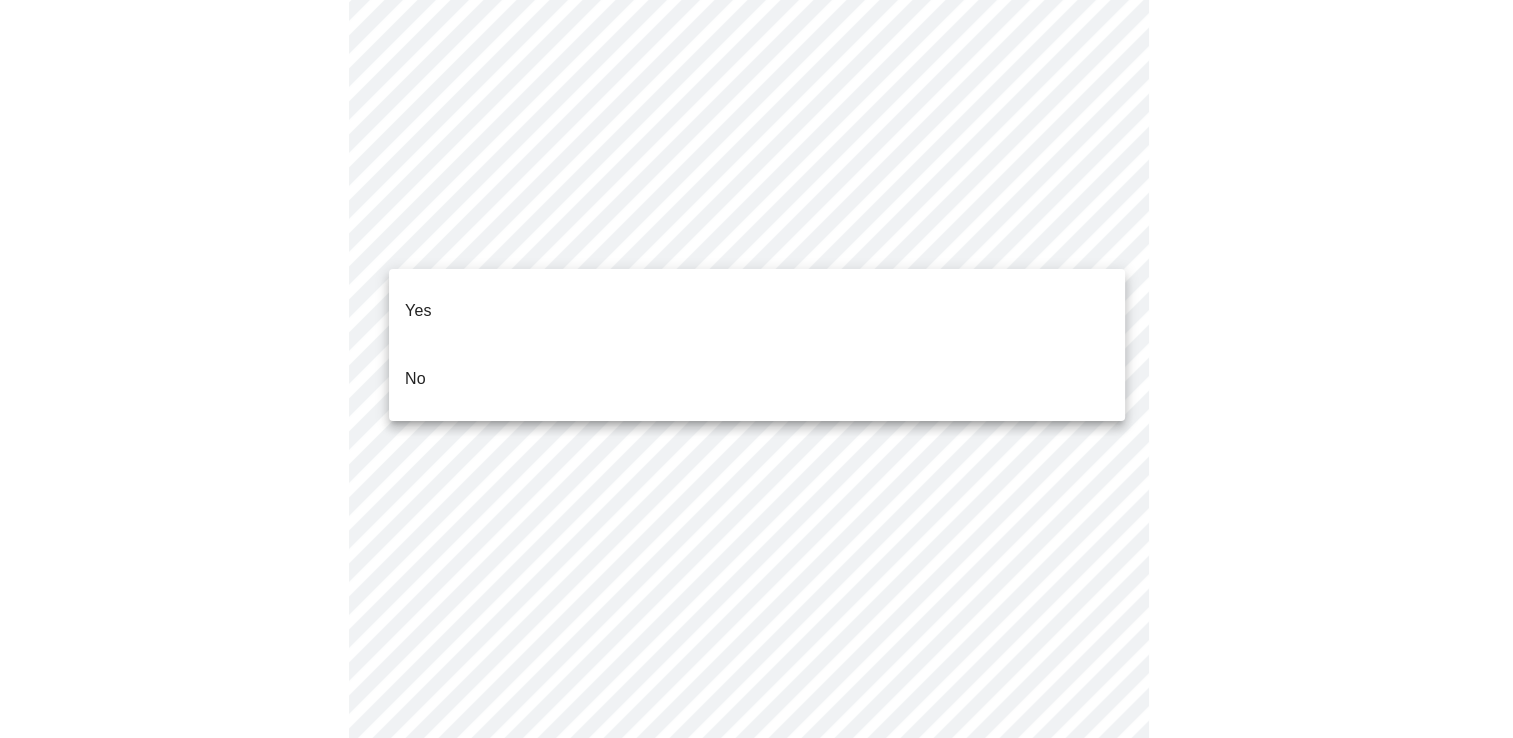 click on "MyMenopauseRx Appointments Messaging Labs Uploads Medications Community Refer a Friend Hi [PERSON_NAME]   Intake Questions for [DATE] 4:00pm-4:20pm 7  /  13 Settings Billing Invoices Log out Yes
No" at bounding box center (756, -2114) 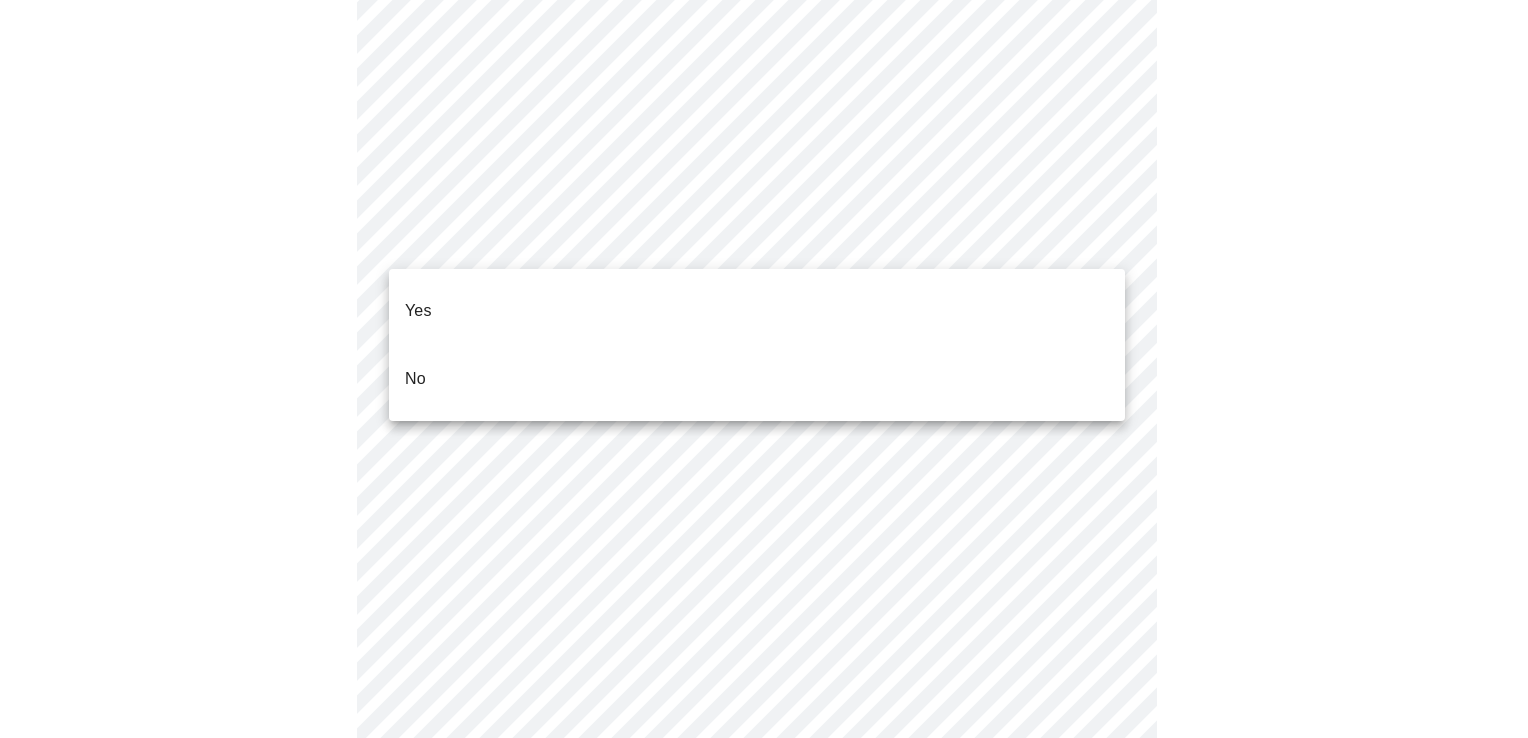 click on "No" at bounding box center [757, 379] 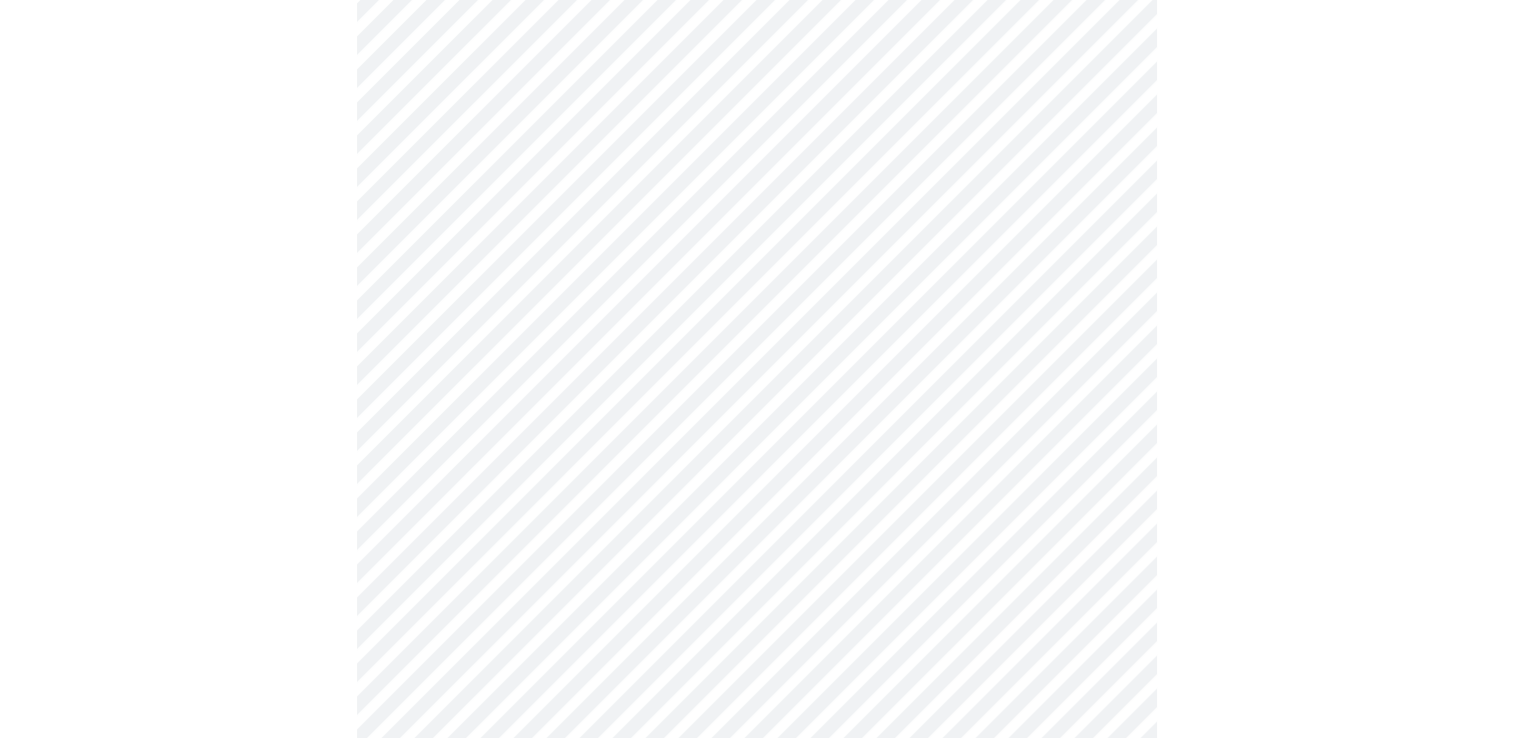 scroll, scrollTop: 1800, scrollLeft: 0, axis: vertical 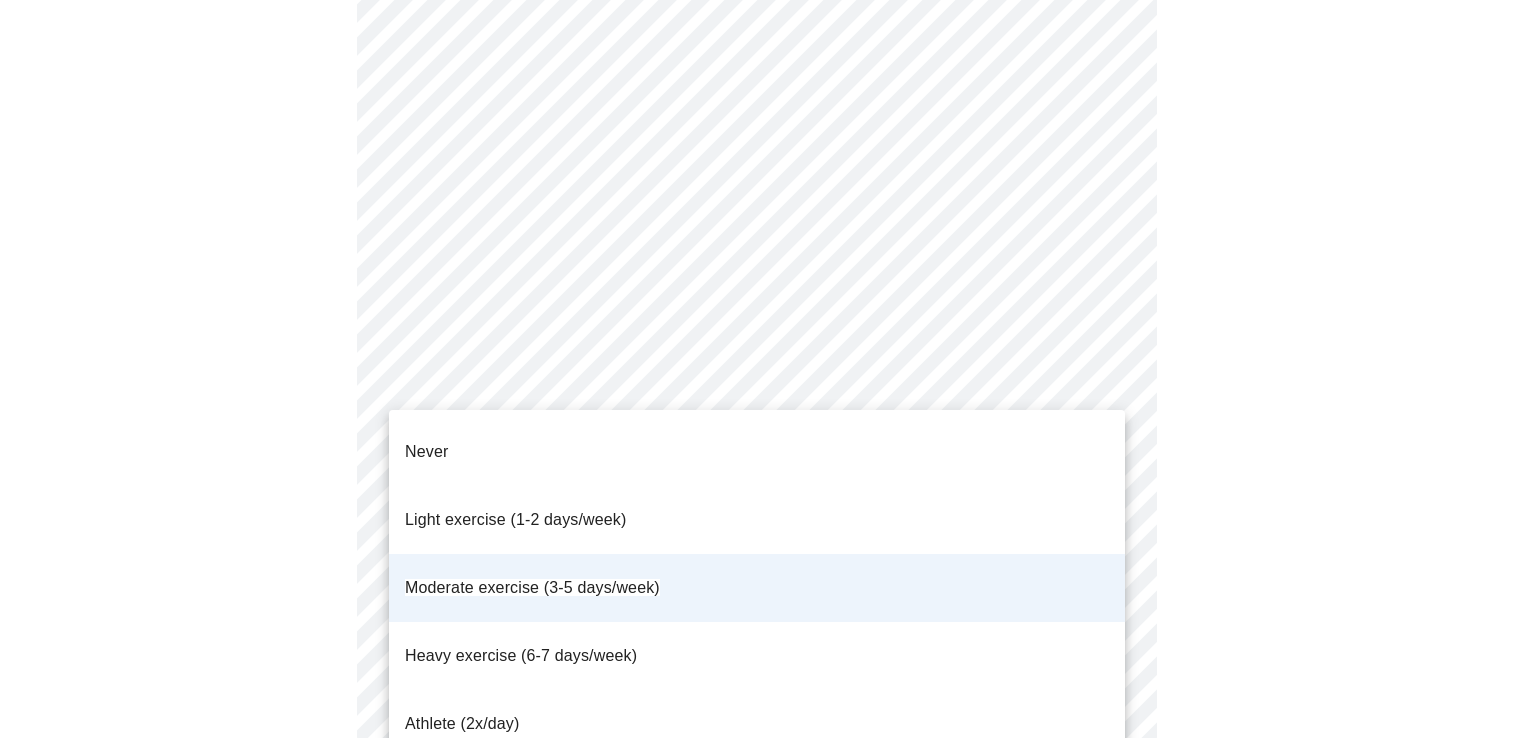 click on "MyMenopauseRx Appointments Messaging Labs Uploads Medications Community Refer a Friend Hi [PERSON_NAME]   Intake Questions for [DATE] 4:00pm-4:20pm 10  /  13 Settings Billing Invoices Log out Never
Light exercise (1-2 days/week)
Moderate exercise (3-5 days/week)
Heavy exercise (6-7 days/week)
Athlete (2x/day)" at bounding box center [764, -502] 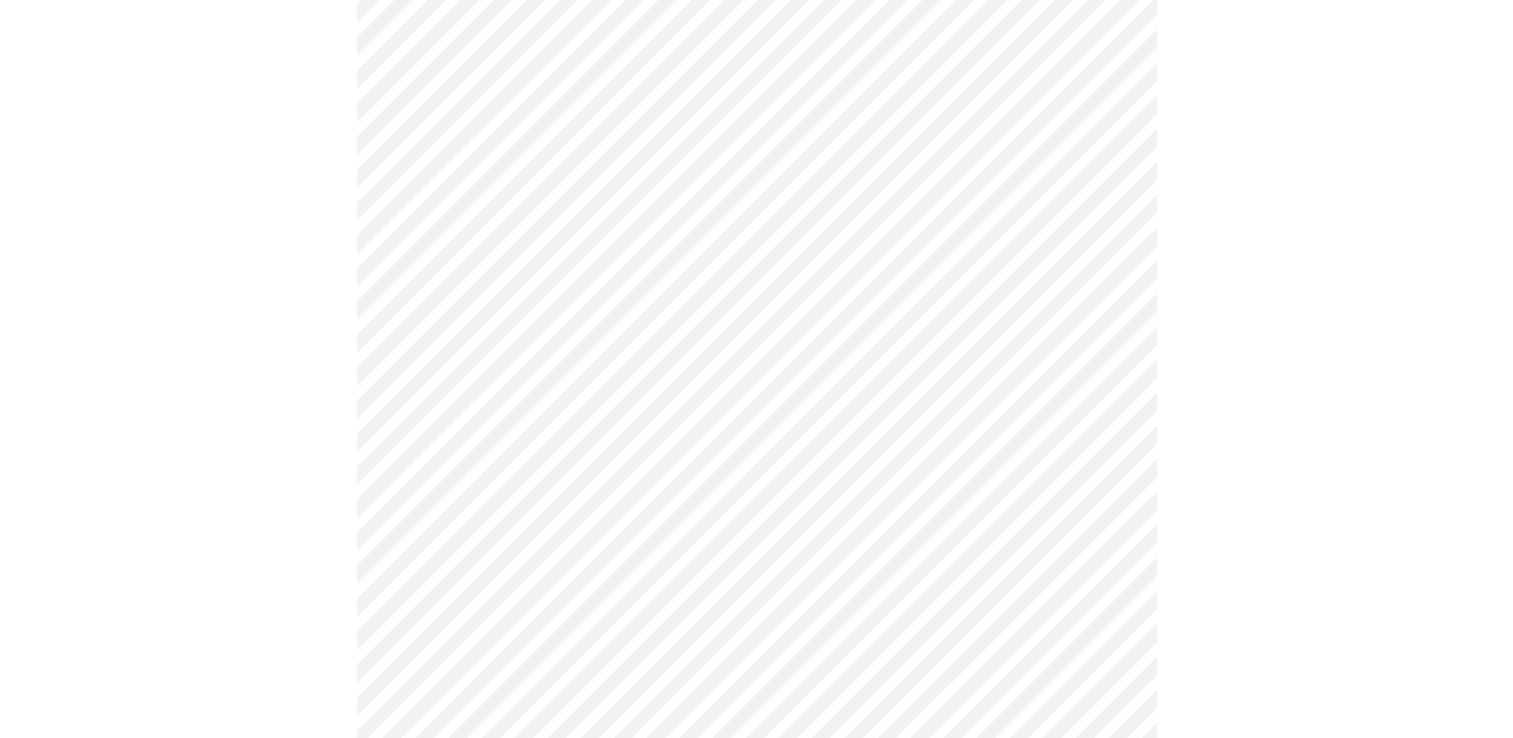 scroll, scrollTop: 0, scrollLeft: 0, axis: both 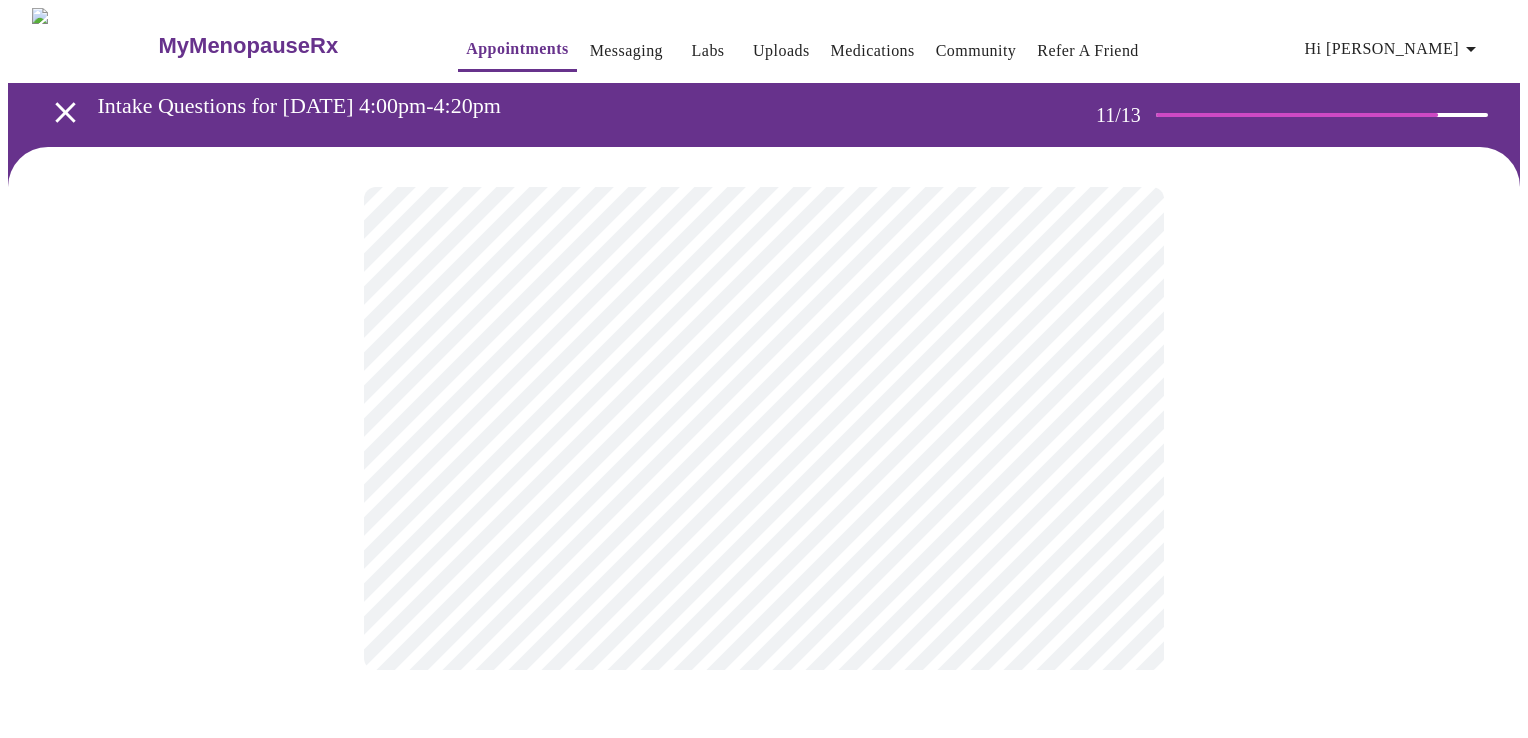 click at bounding box center (764, 428) 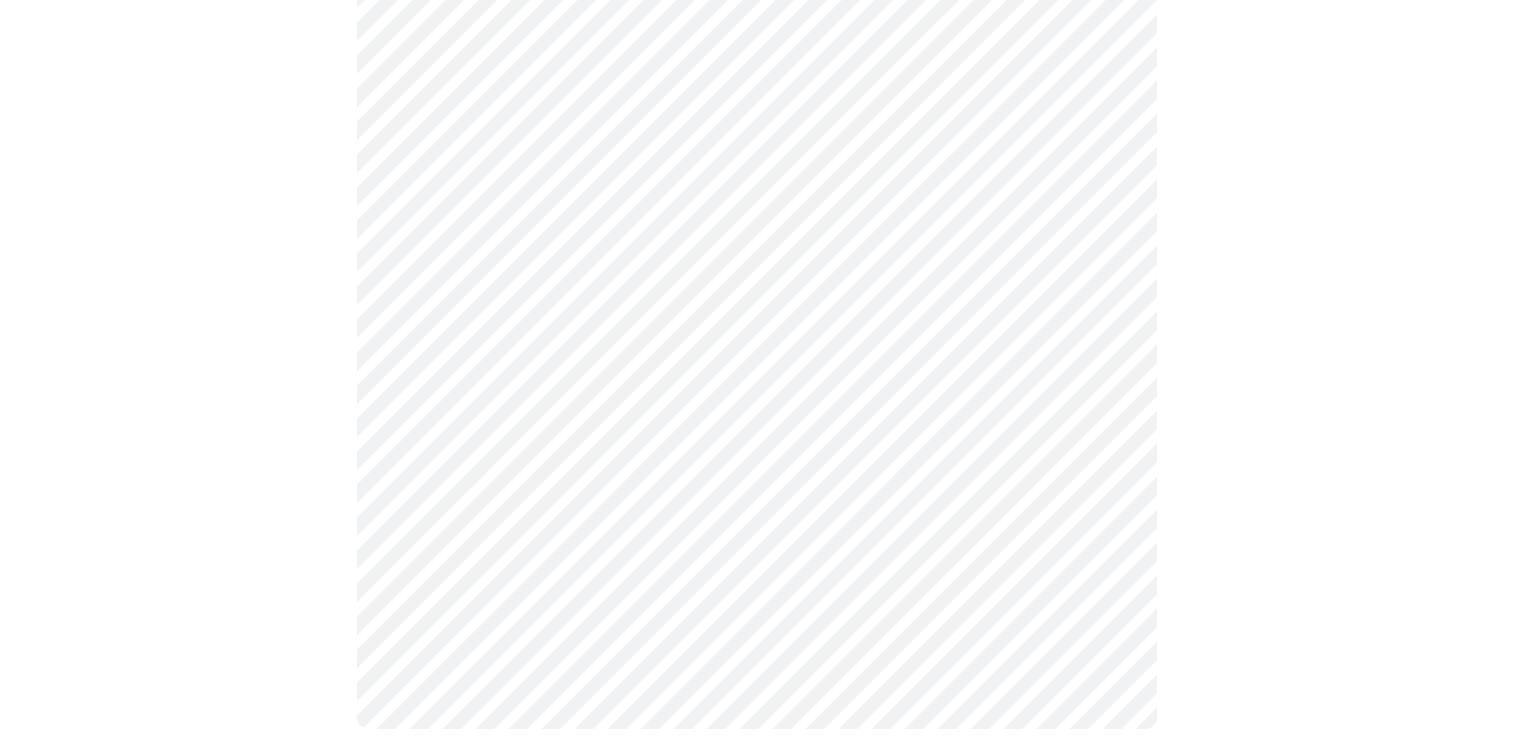 scroll, scrollTop: 1276, scrollLeft: 0, axis: vertical 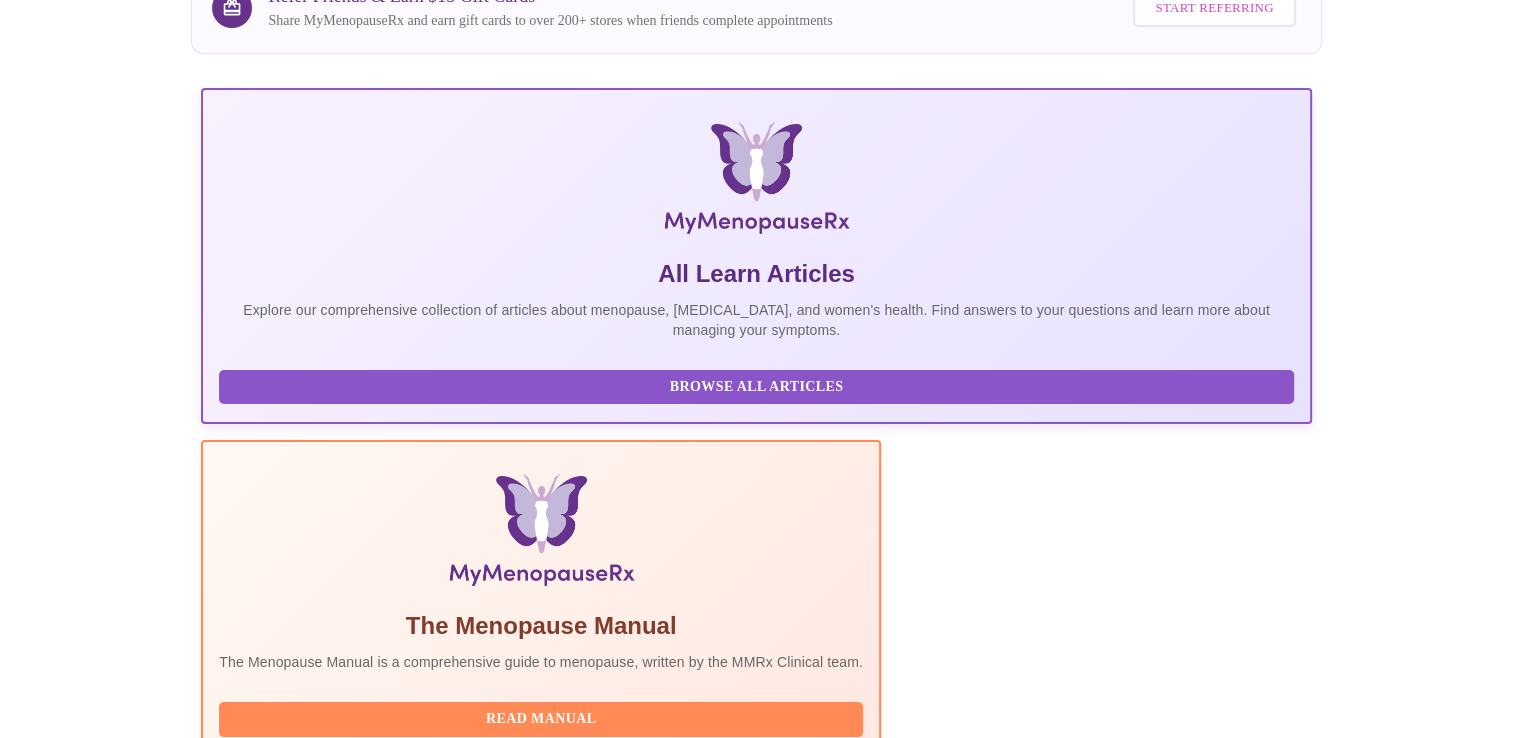 click on "Read Manual" at bounding box center (541, 719) 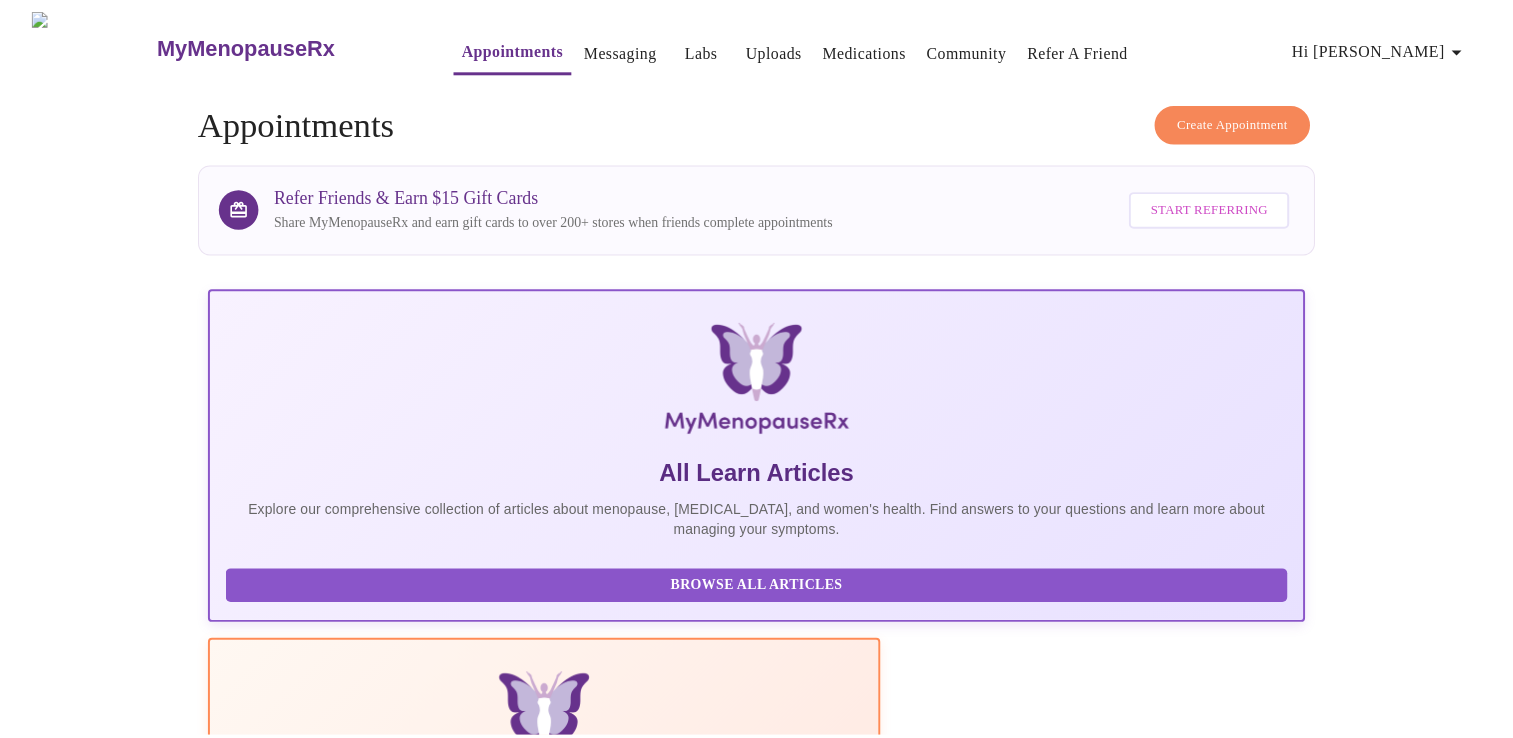 scroll, scrollTop: 0, scrollLeft: 0, axis: both 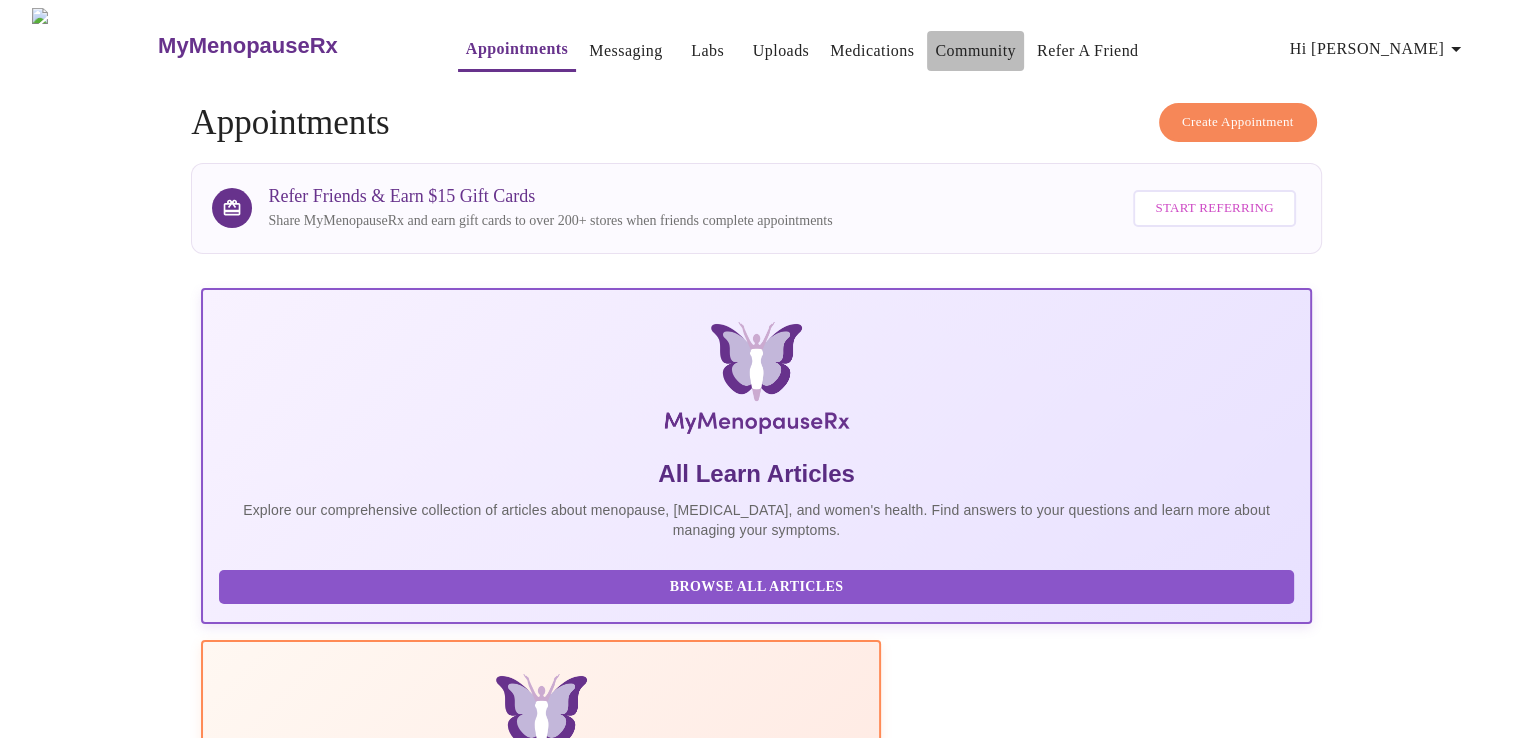 click on "Community" at bounding box center [975, 51] 